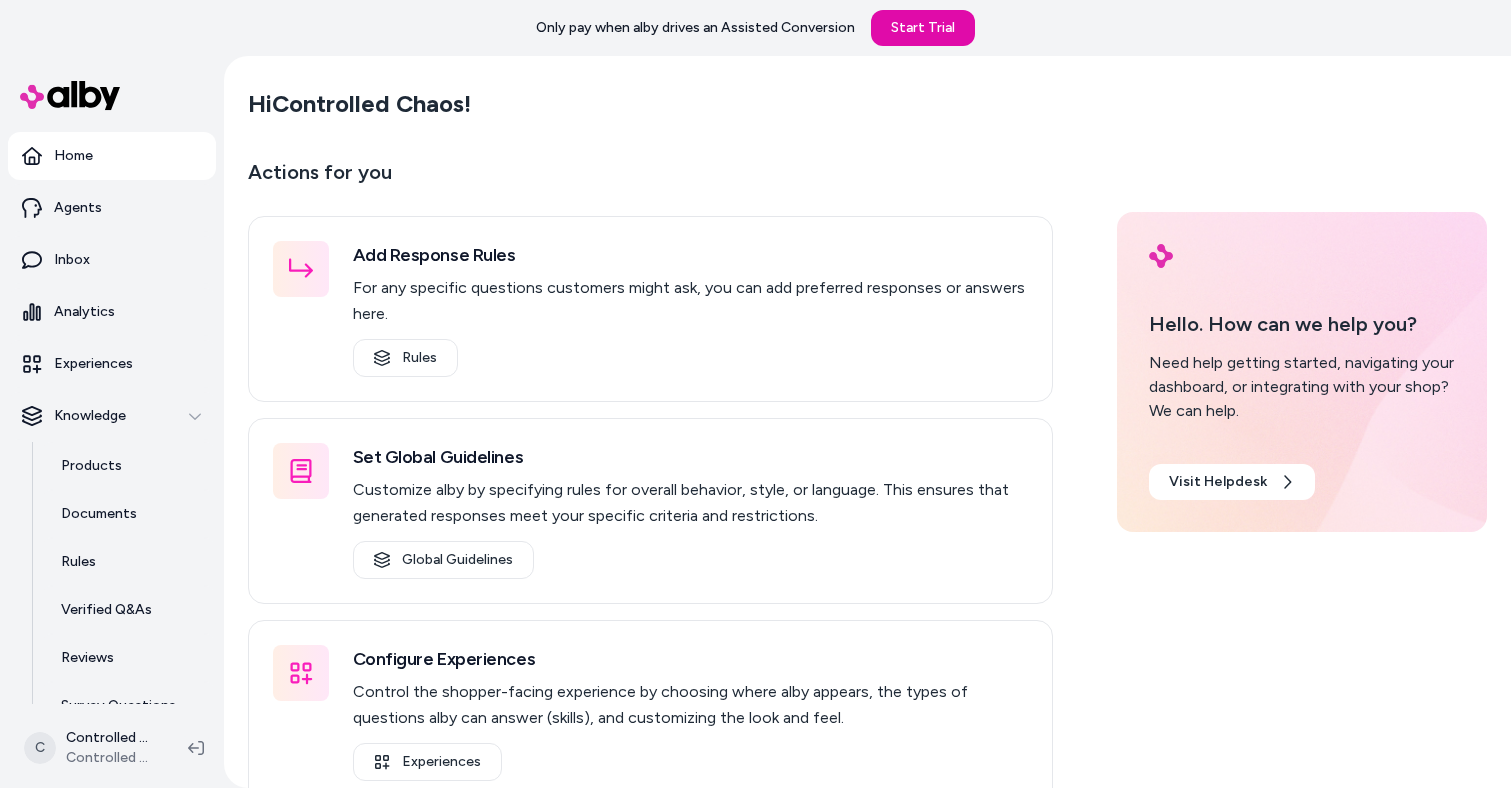 scroll, scrollTop: 0, scrollLeft: 0, axis: both 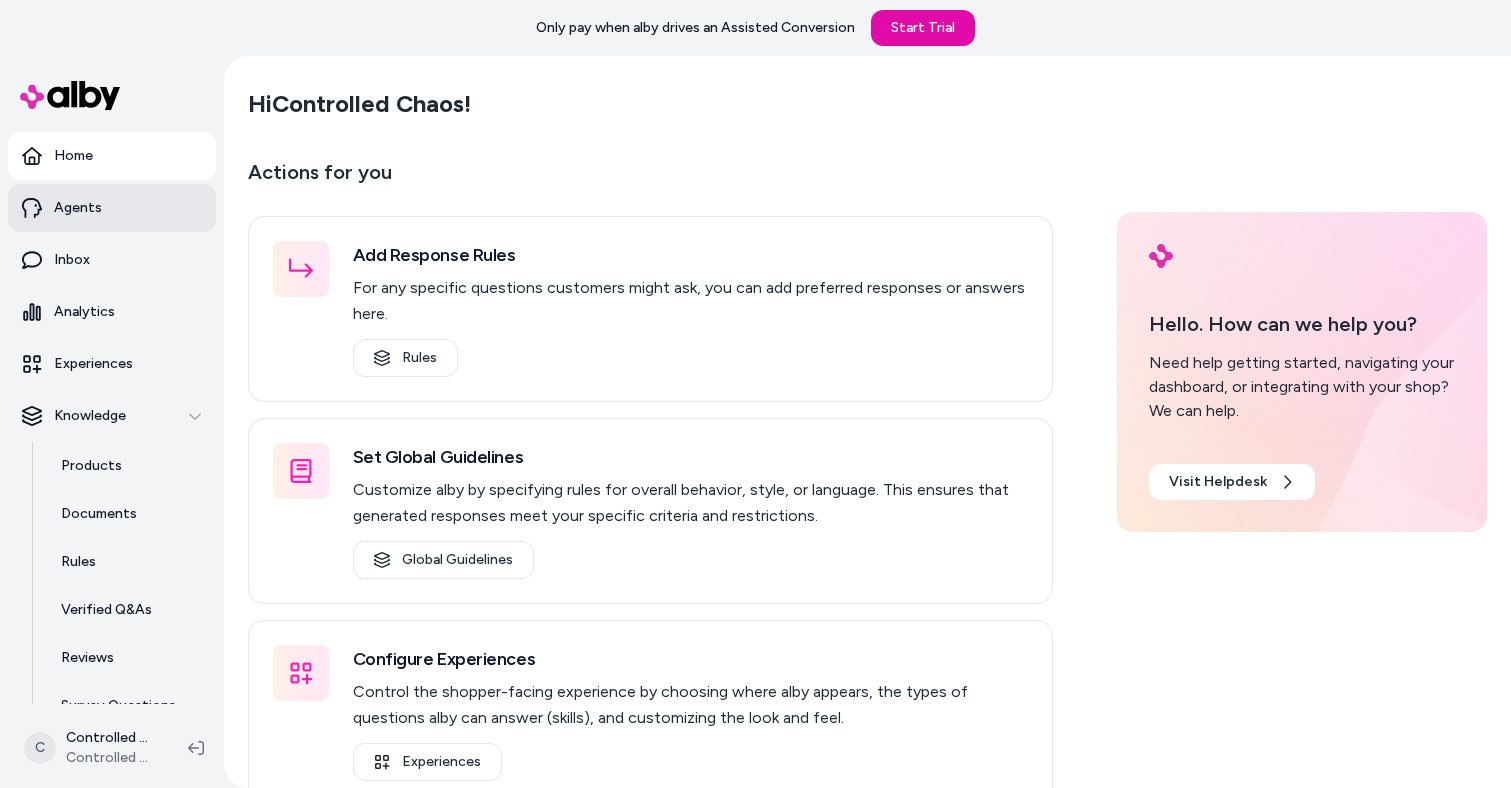 click on "Agents" at bounding box center [112, 208] 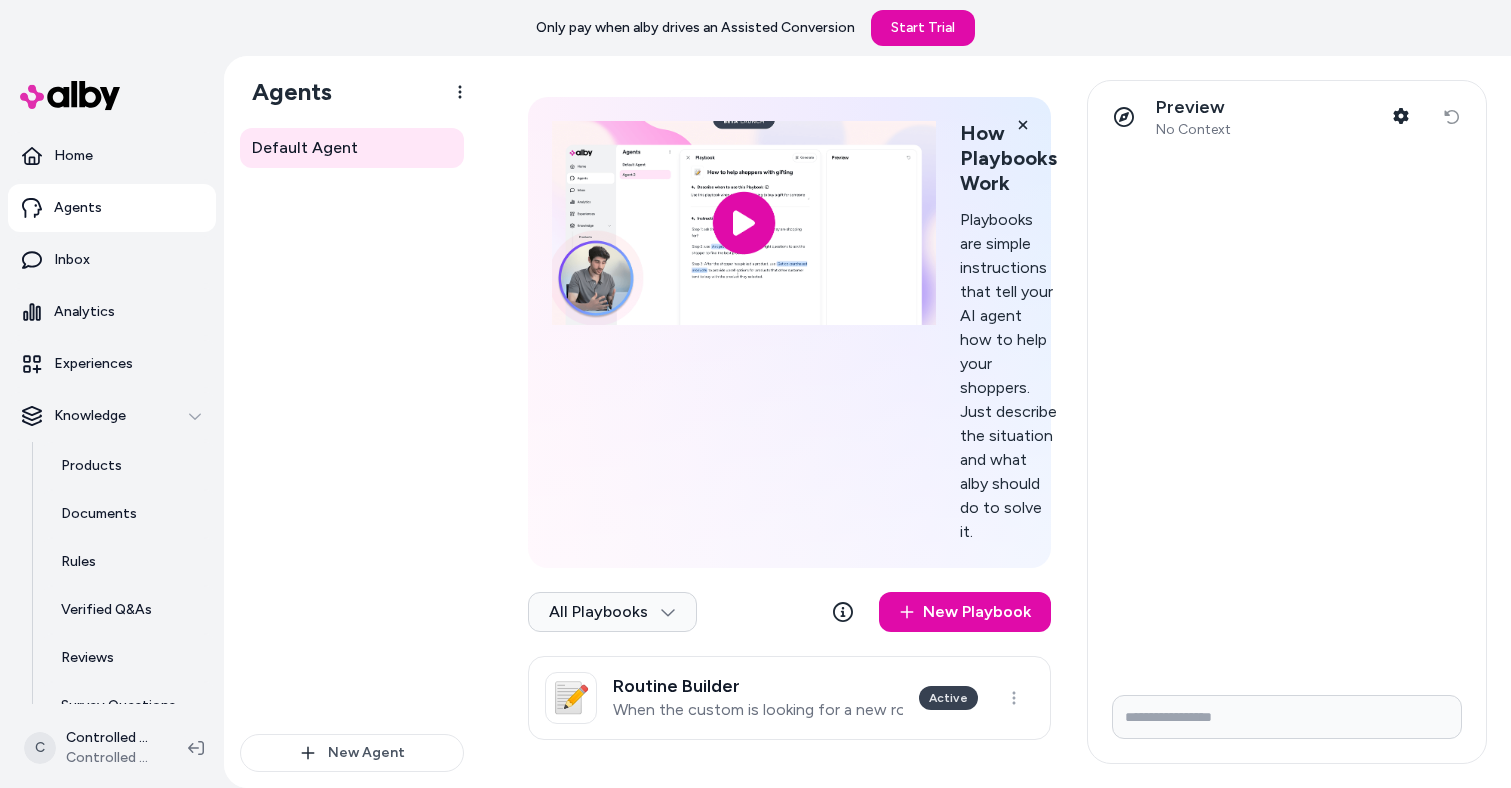 scroll, scrollTop: 0, scrollLeft: 0, axis: both 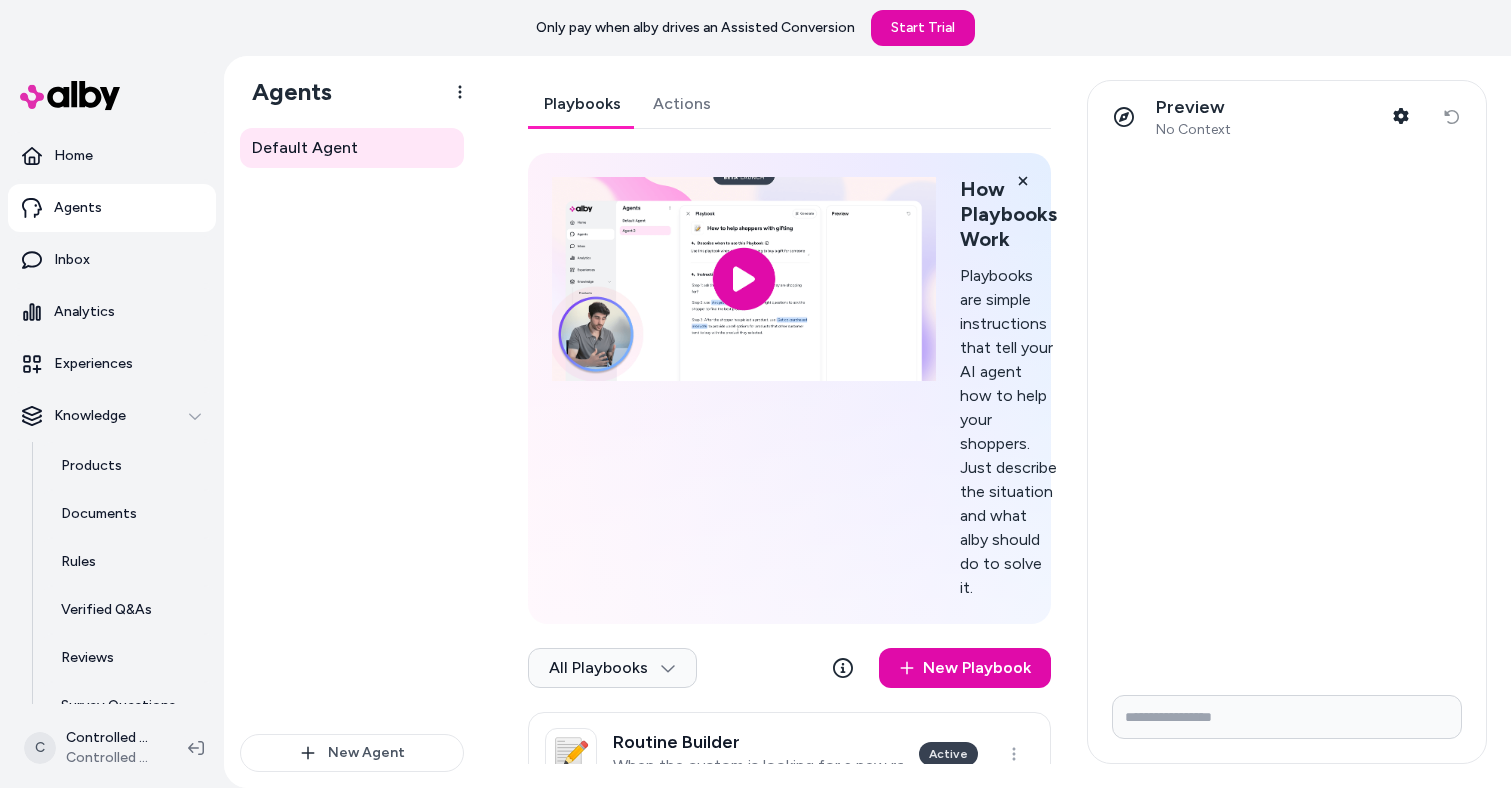 click on "Actions" at bounding box center [682, 104] 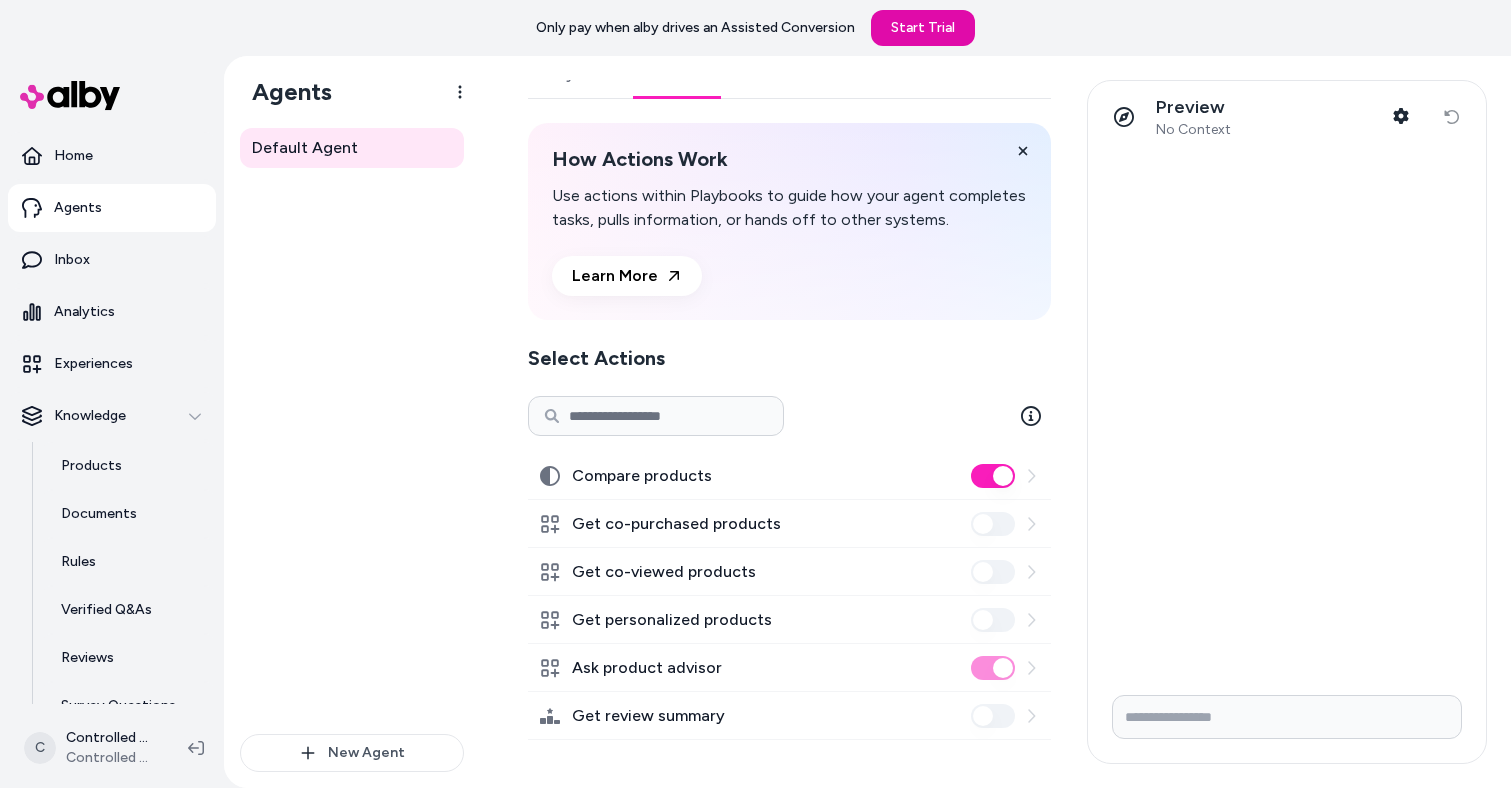 scroll, scrollTop: 0, scrollLeft: 0, axis: both 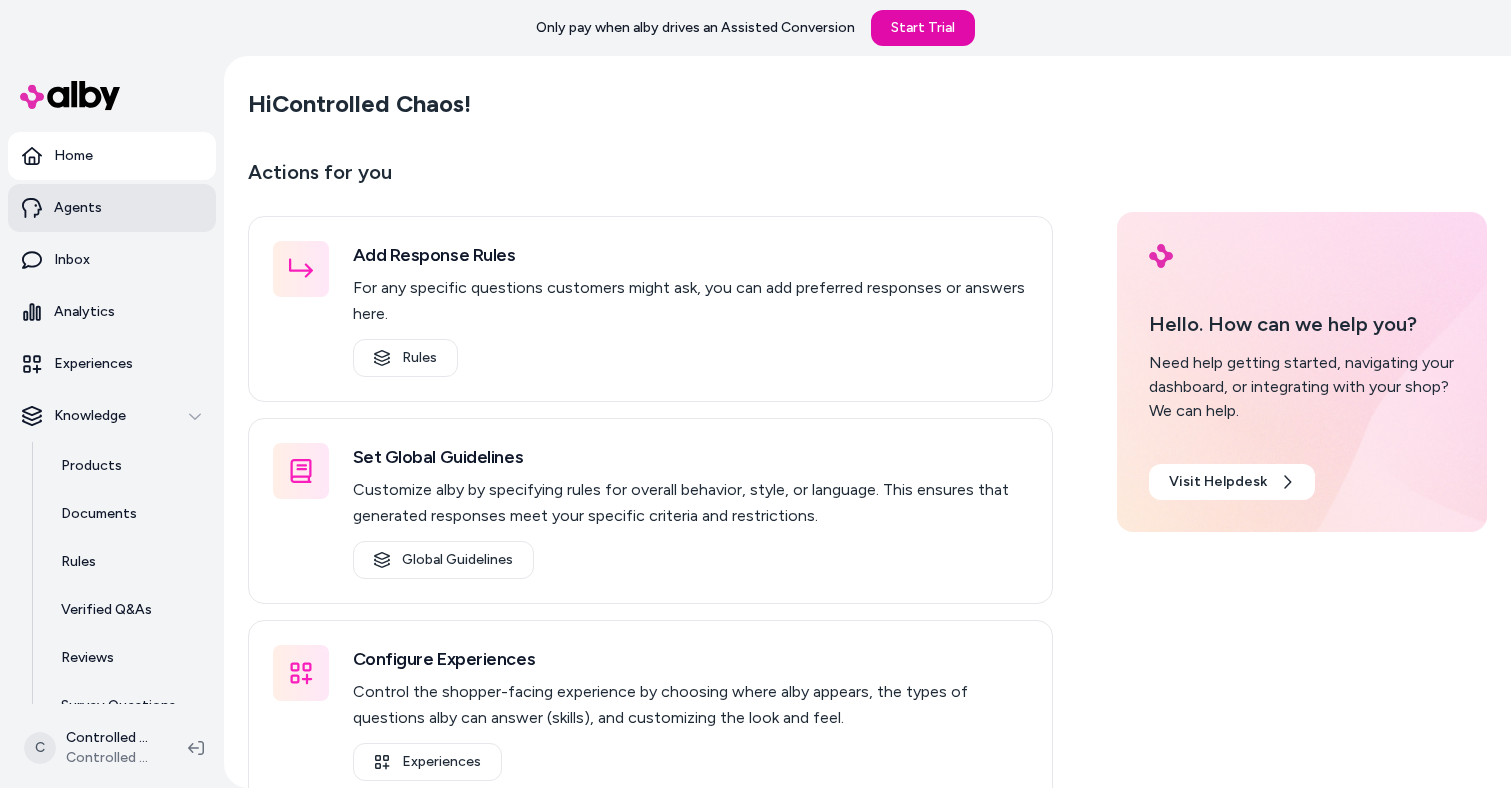 click on "Agents" at bounding box center [112, 208] 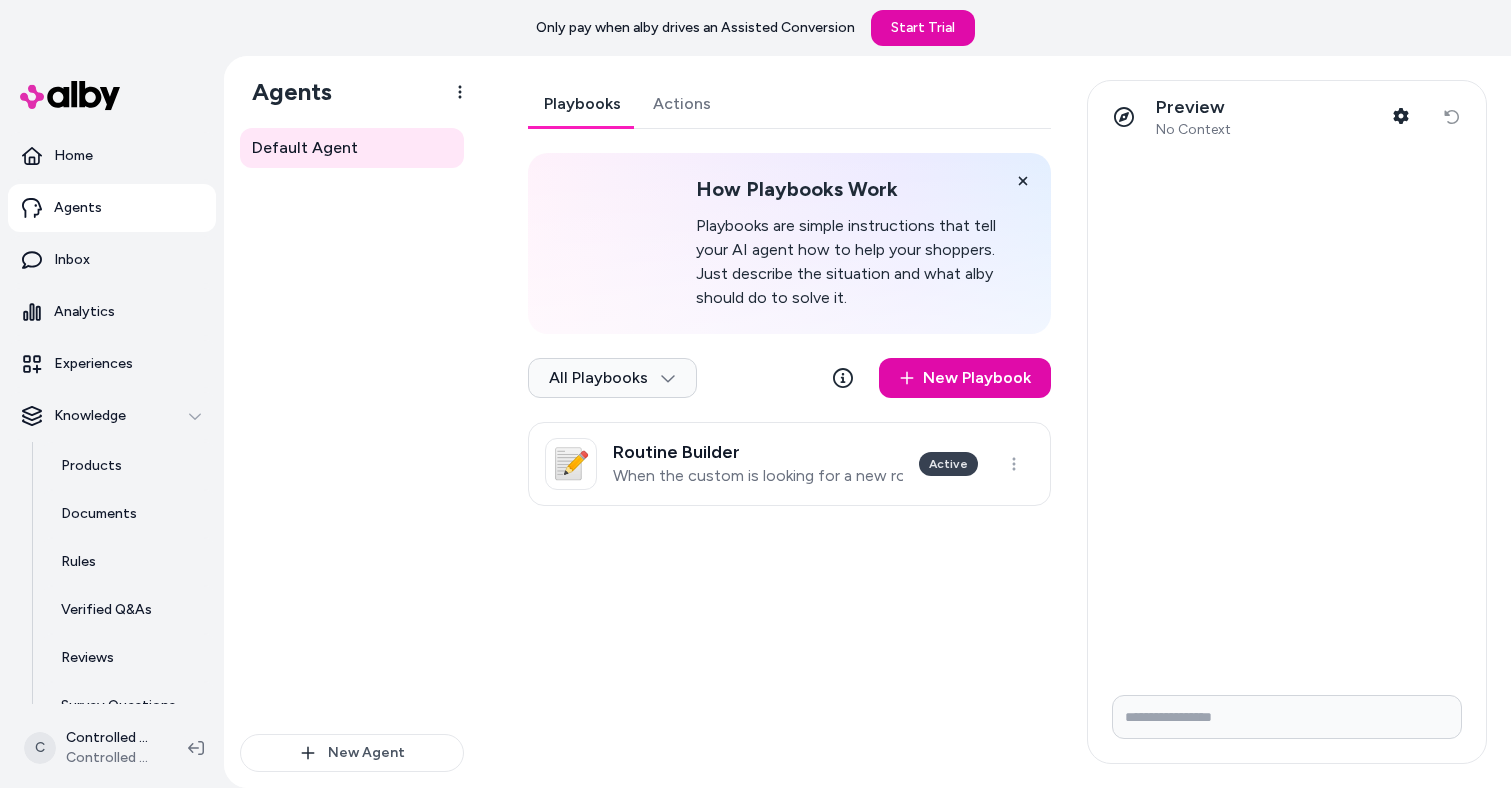 scroll, scrollTop: 56, scrollLeft: 0, axis: vertical 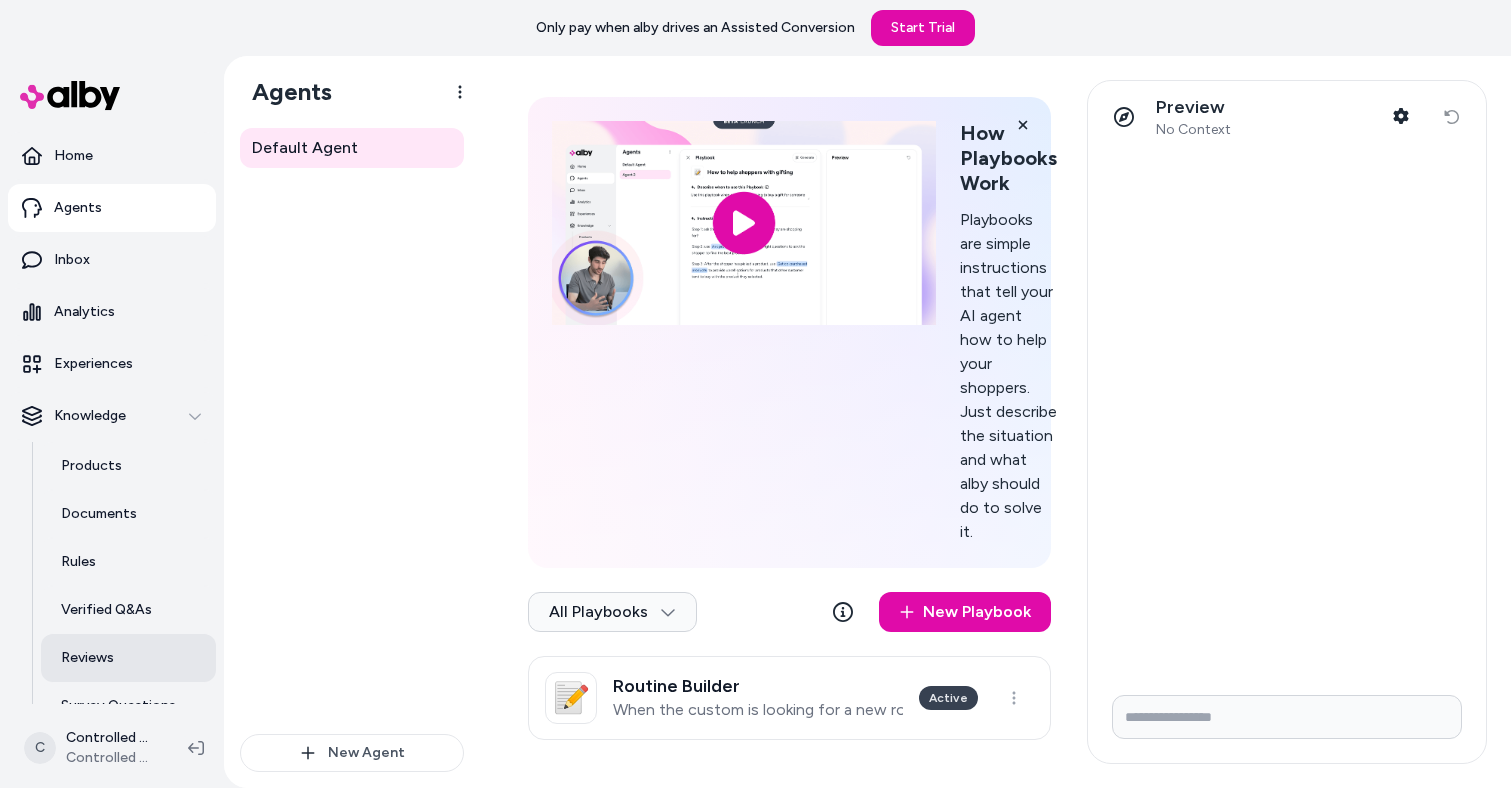 click on "Reviews" at bounding box center (87, 658) 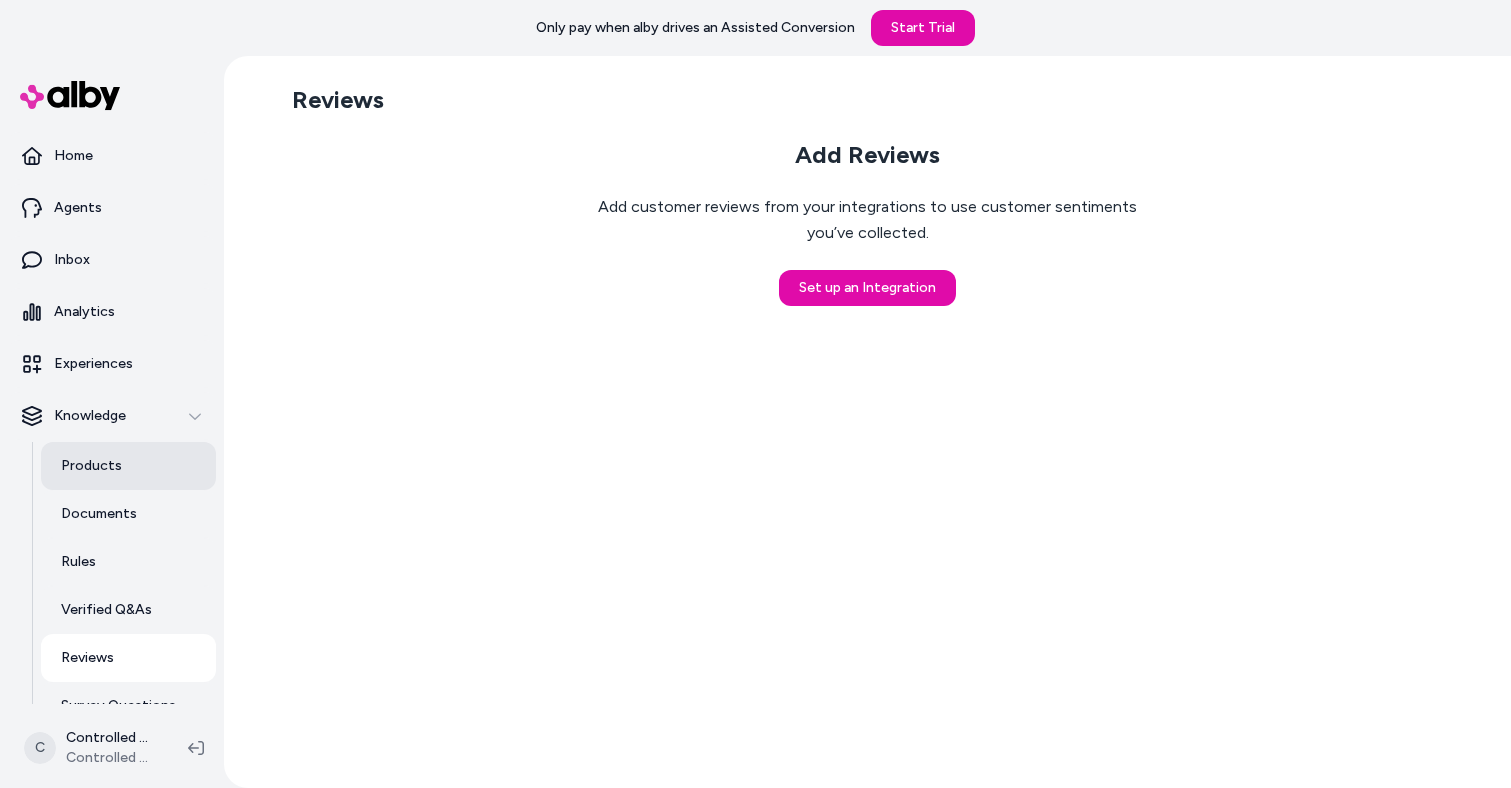 scroll, scrollTop: 78, scrollLeft: 0, axis: vertical 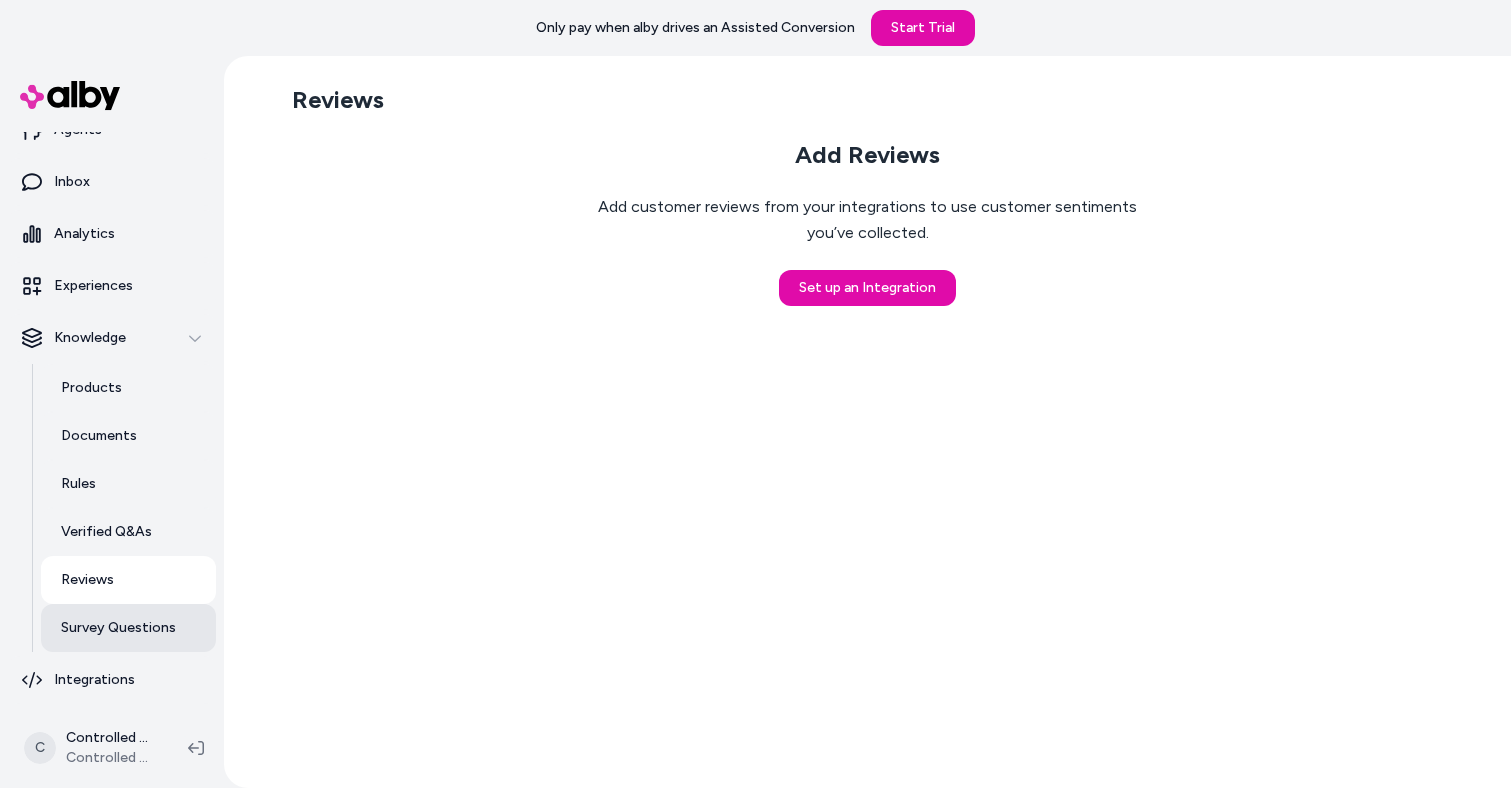 click on "Survey Questions" at bounding box center (118, 628) 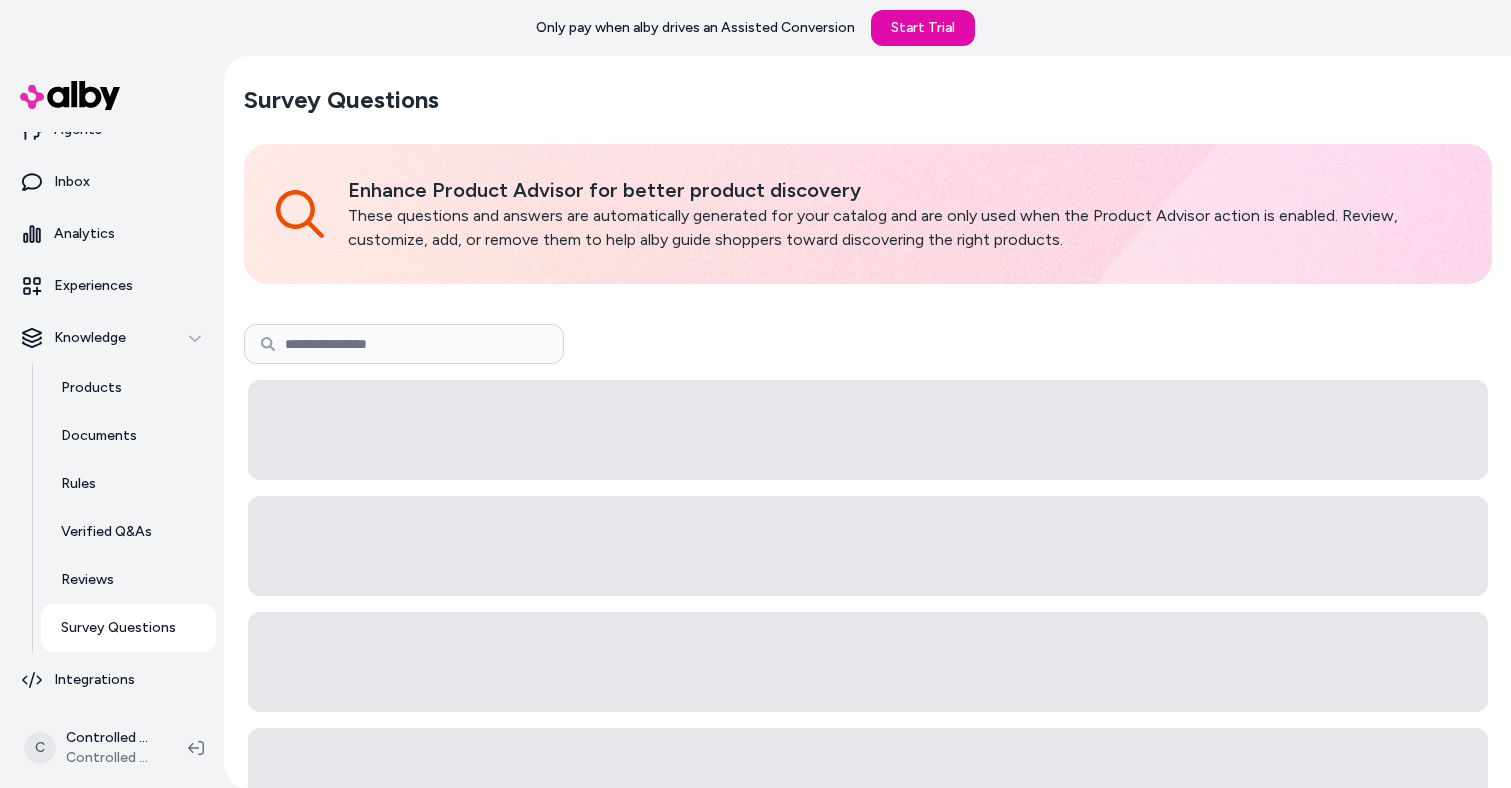 scroll, scrollTop: 78, scrollLeft: 0, axis: vertical 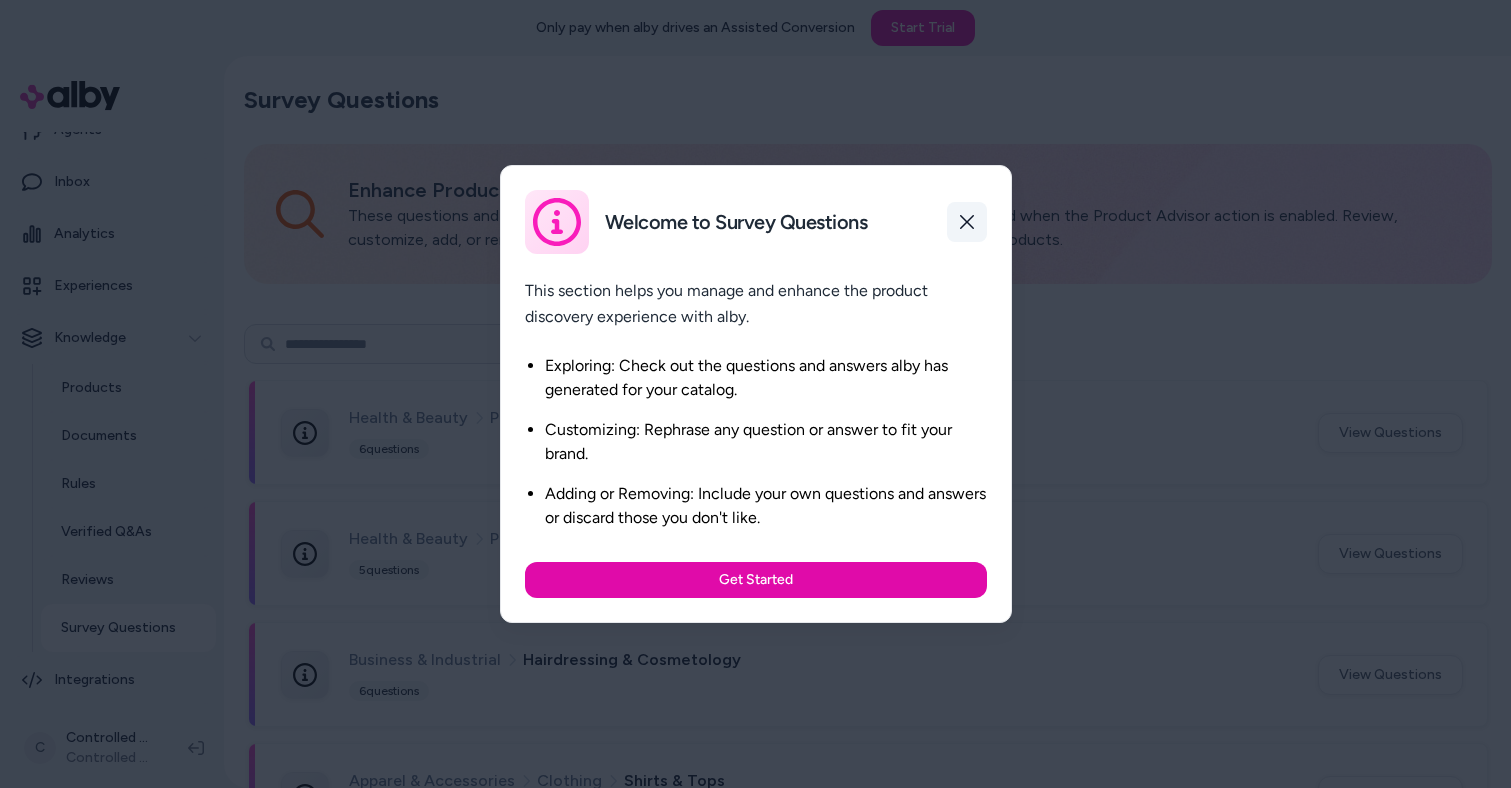 click at bounding box center [967, 222] 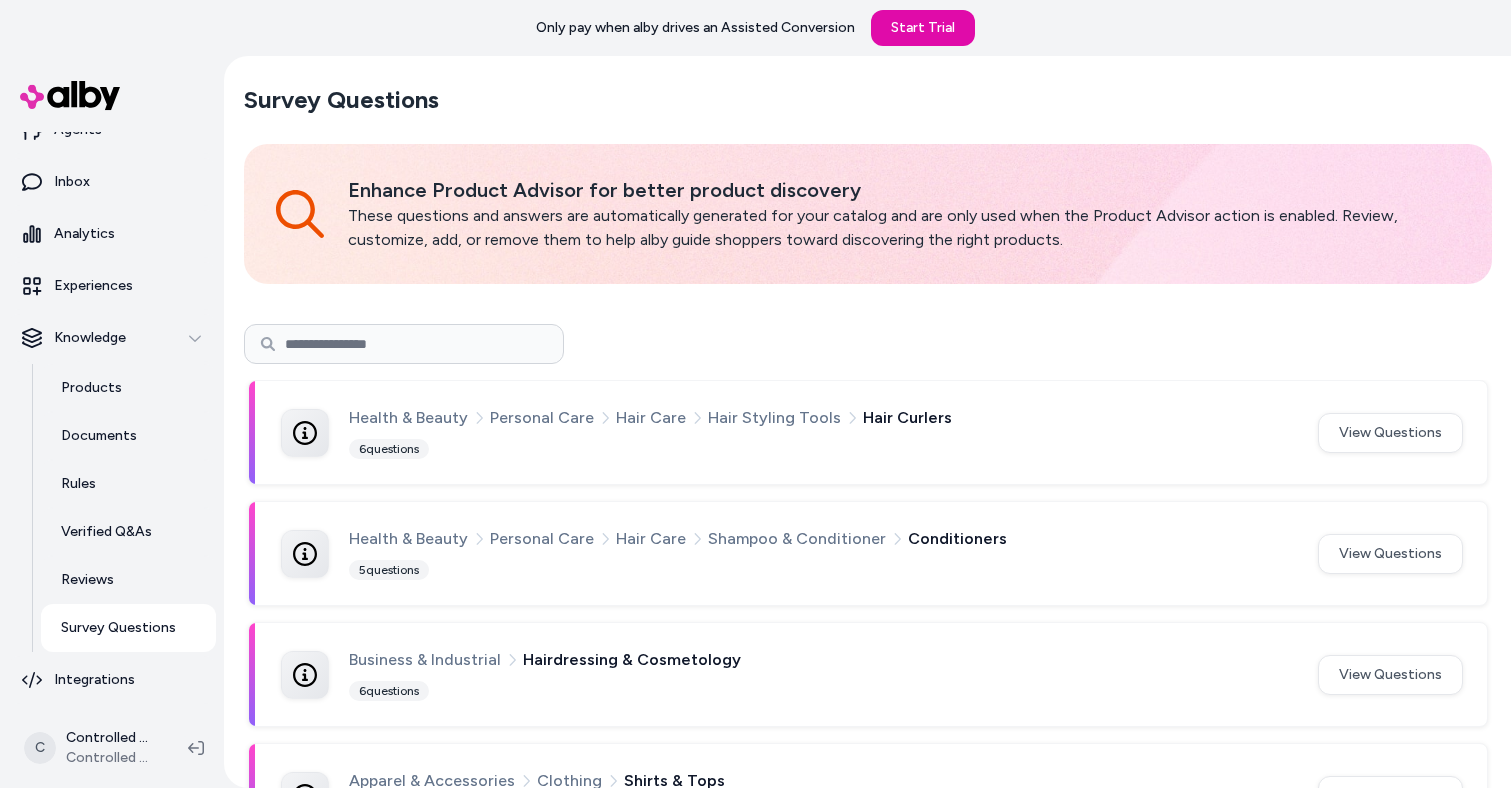 scroll, scrollTop: 78, scrollLeft: 0, axis: vertical 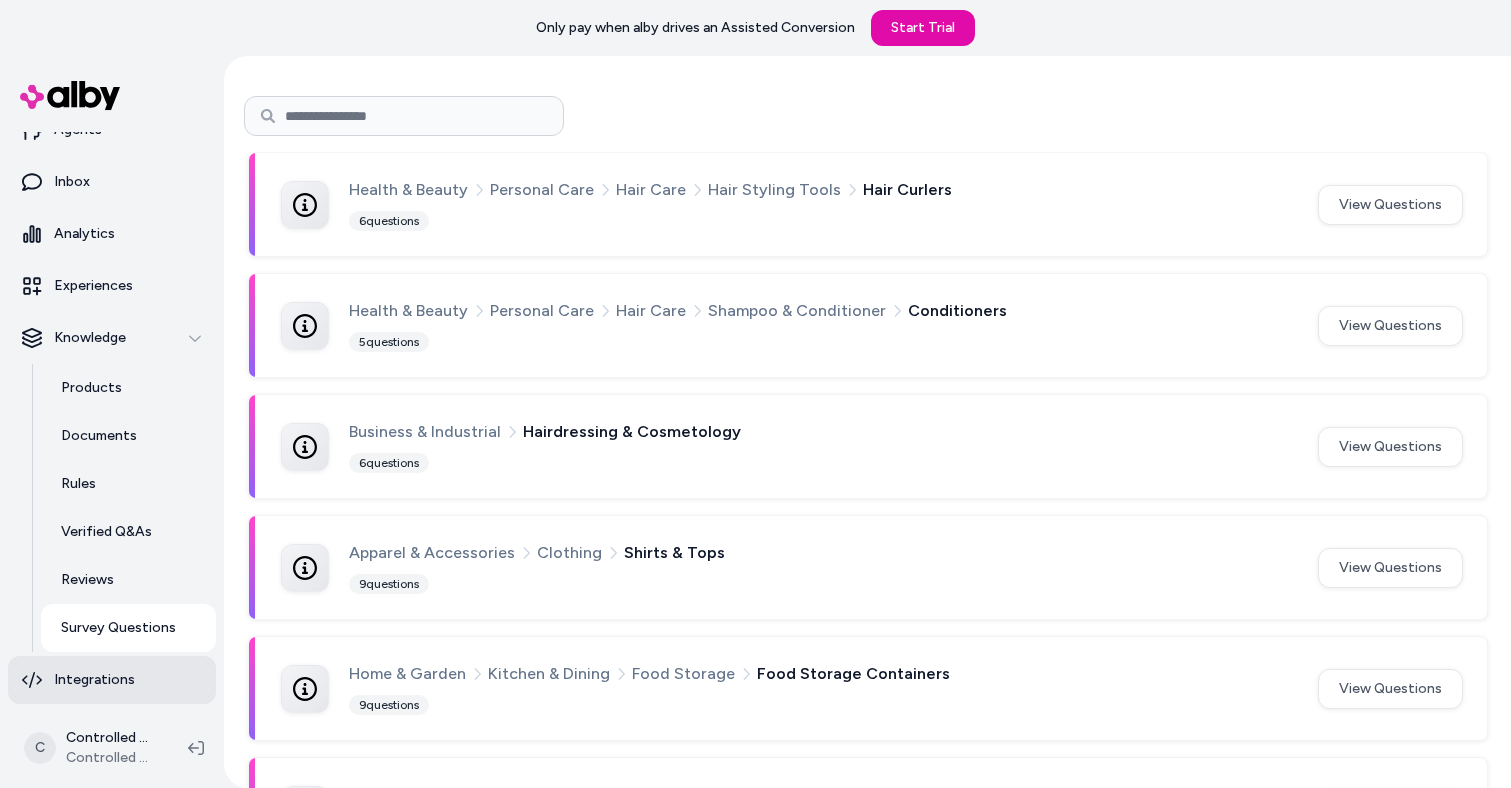 click on "Integrations" at bounding box center [94, 680] 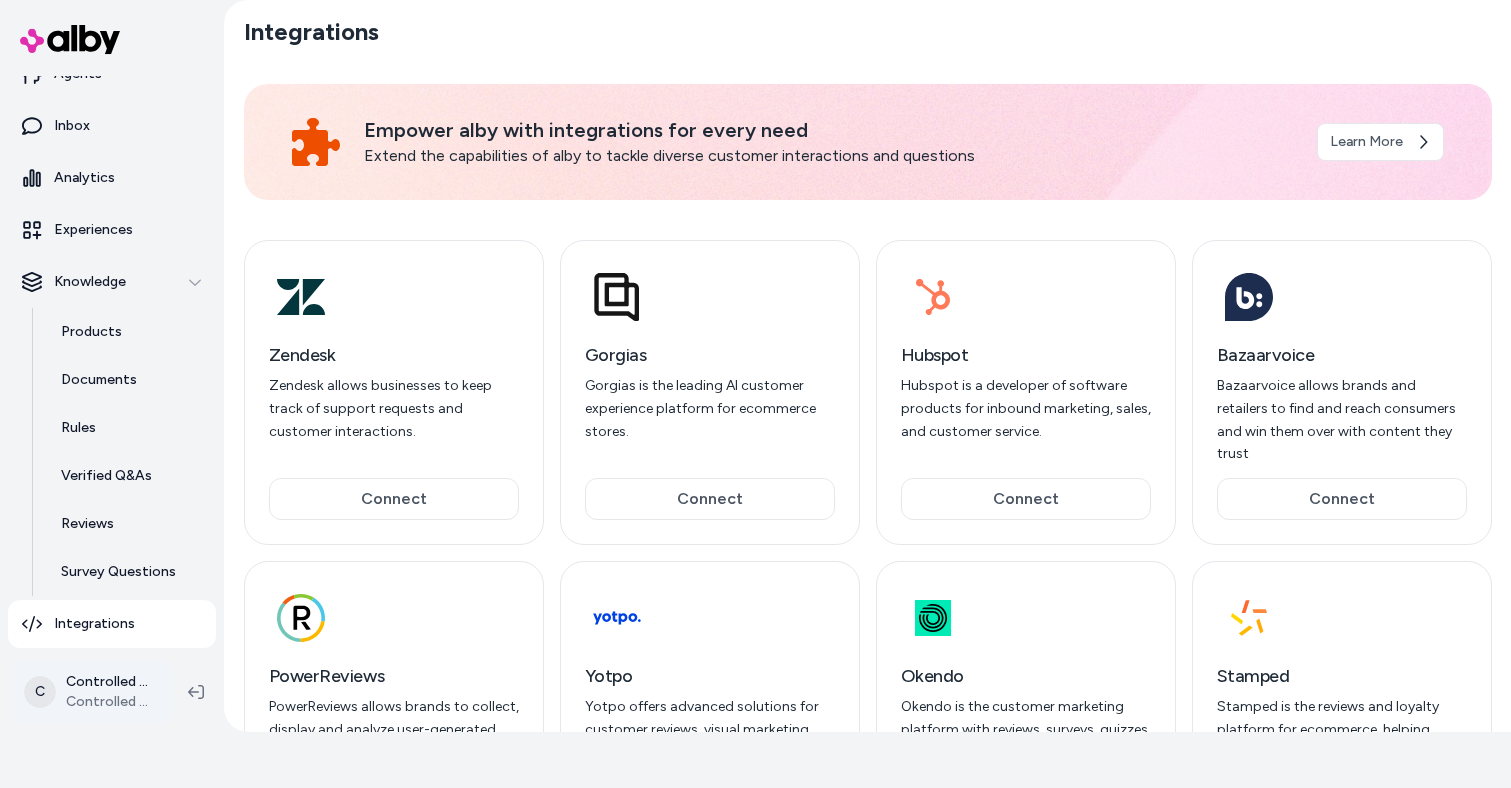 scroll, scrollTop: 78, scrollLeft: 0, axis: vertical 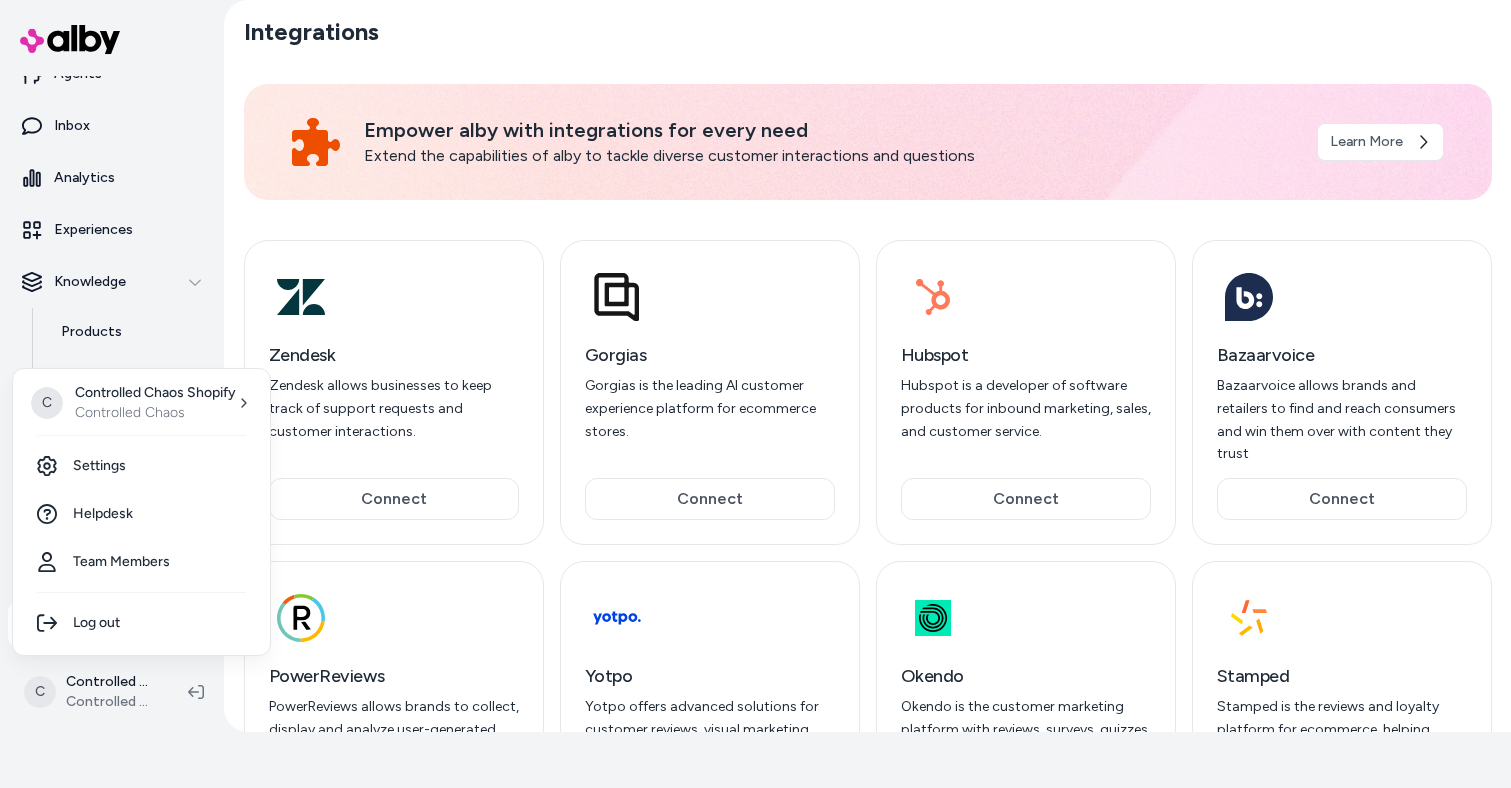 click on "Only pay when alby drives an Assisted Conversion Start Trial Home Agents Inbox Analytics Experiences Knowledge Products Documents Rules Verified Q&As Reviews Survey Questions Integrations C Controlled Chaos Shopify Controlled Chaos Integrations Empower alby with integrations for every need Extend the capabilities of alby to tackle diverse customer interactions and questions Learn More  Zendesk Zendesk allows businesses to keep track of support requests and customer interactions. Connect Gorgias Gorgias is the leading AI customer experience platform for ecommerce stores. Connect Hubspot Hubspot is a developer of software products for inbound marketing, sales, and customer service. Connect Bazaarvoice Bazaarvoice allows brands and retailers to find and reach consumers and win them over with content they trust Connect PowerReviews PowerReviews allows brands to collect, display and analyze user-generated content on e-commerce websites. Connect Yotpo Connect Okendo Connect Stamped Connect C Controlled Chaos" at bounding box center [755, 338] 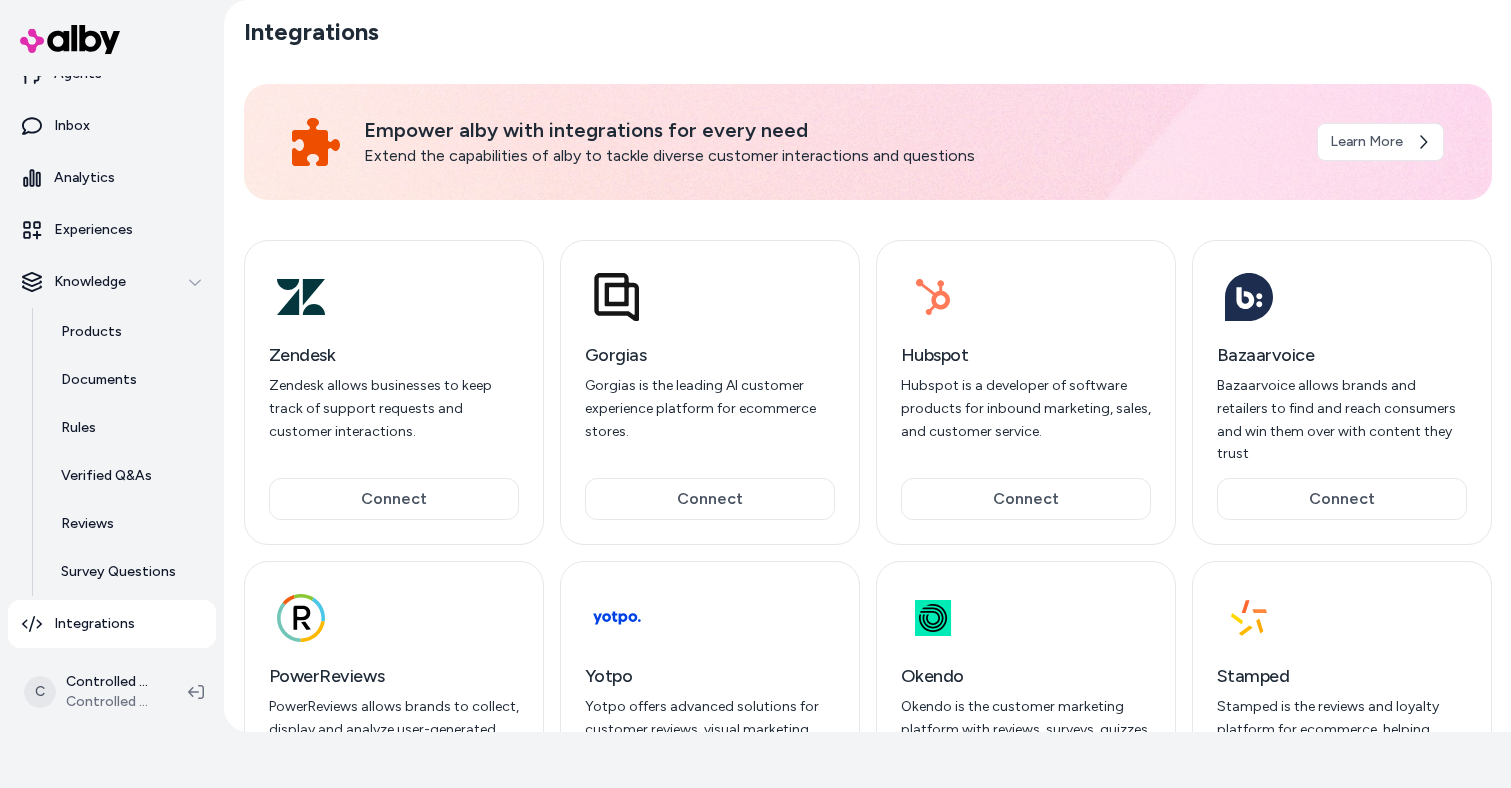 scroll, scrollTop: 78, scrollLeft: 0, axis: vertical 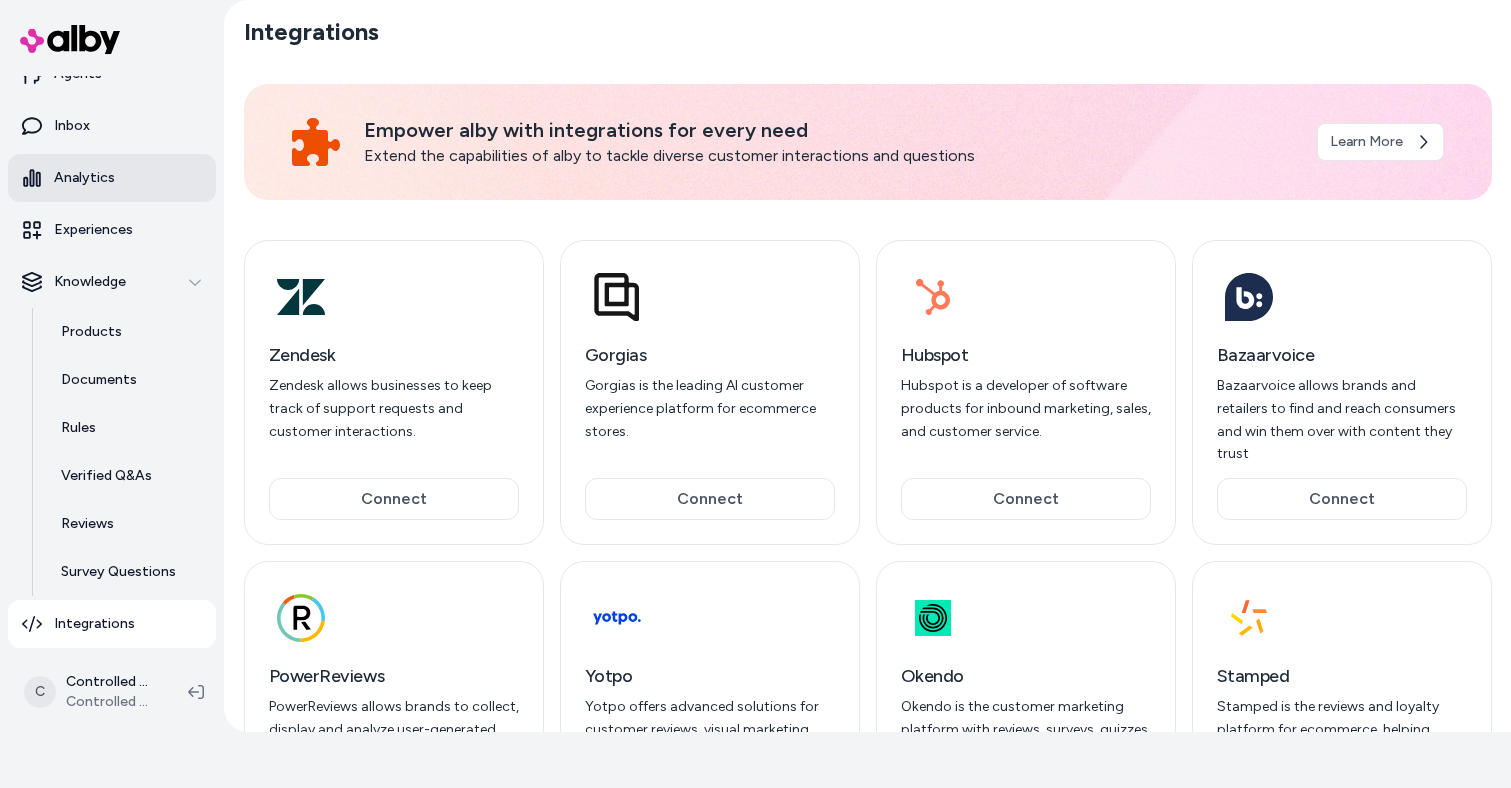 click on "Analytics" at bounding box center (84, 178) 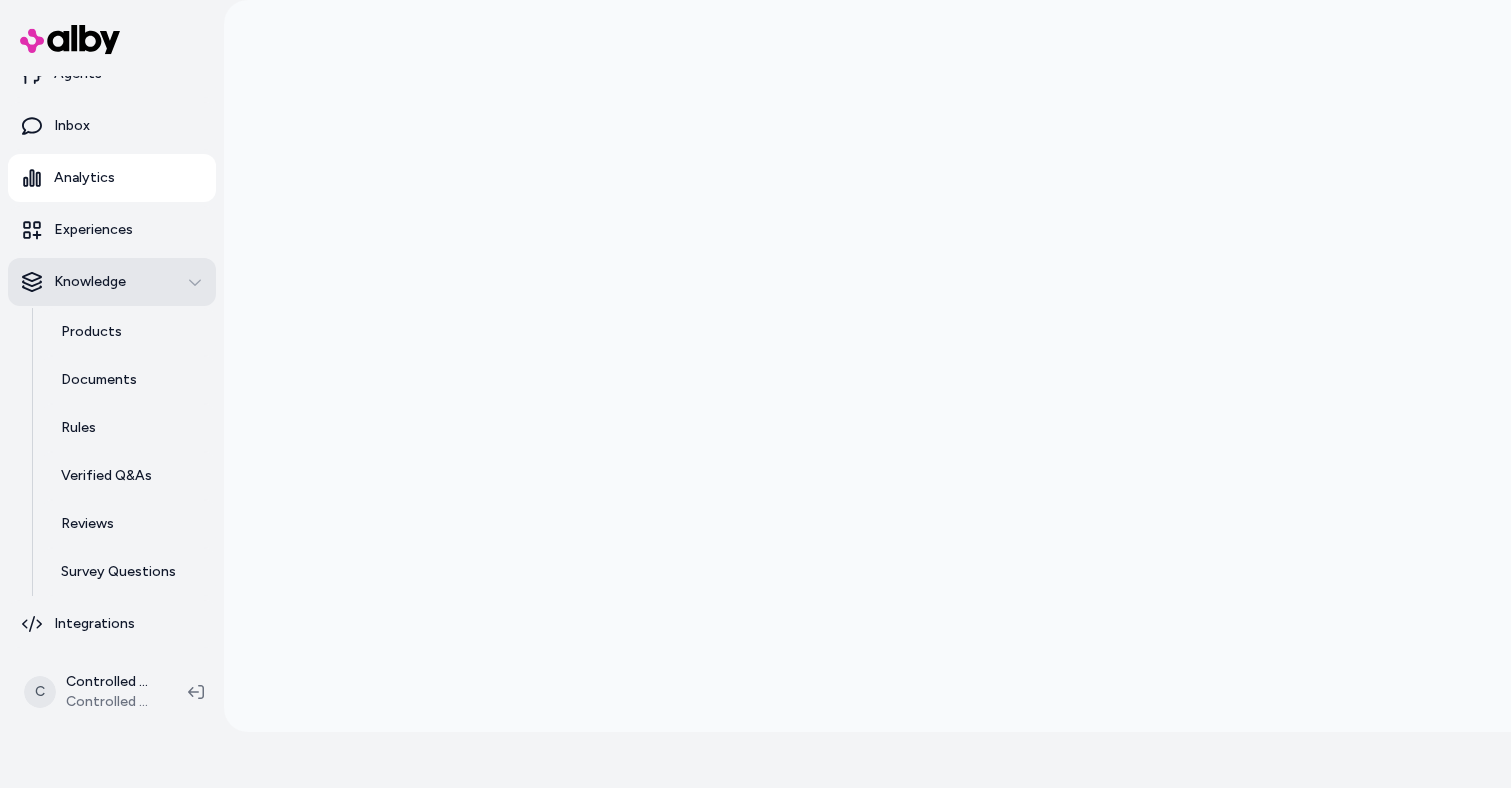 click on "Knowledge" at bounding box center (112, 282) 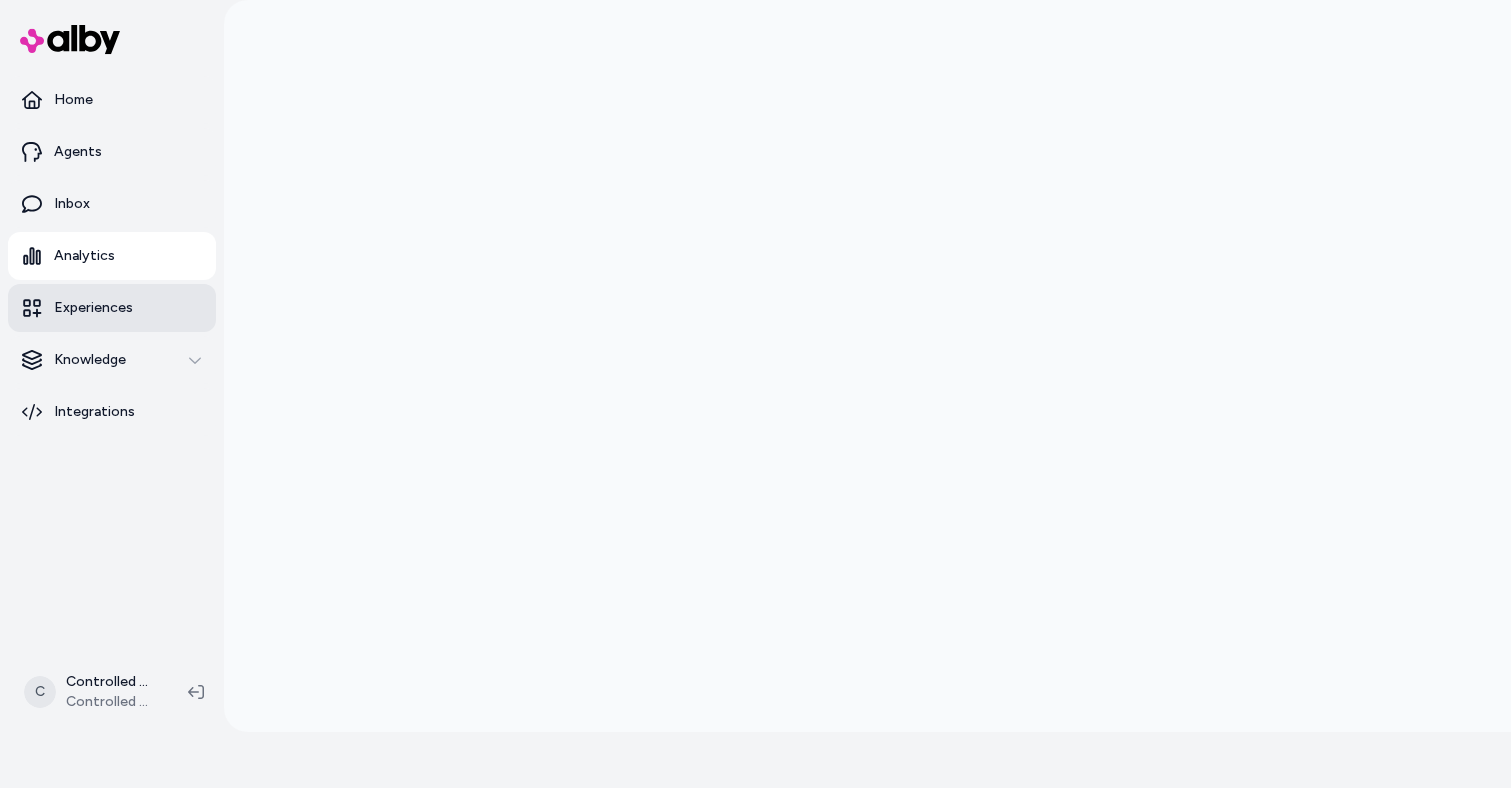 click on "Experiences" at bounding box center (93, 308) 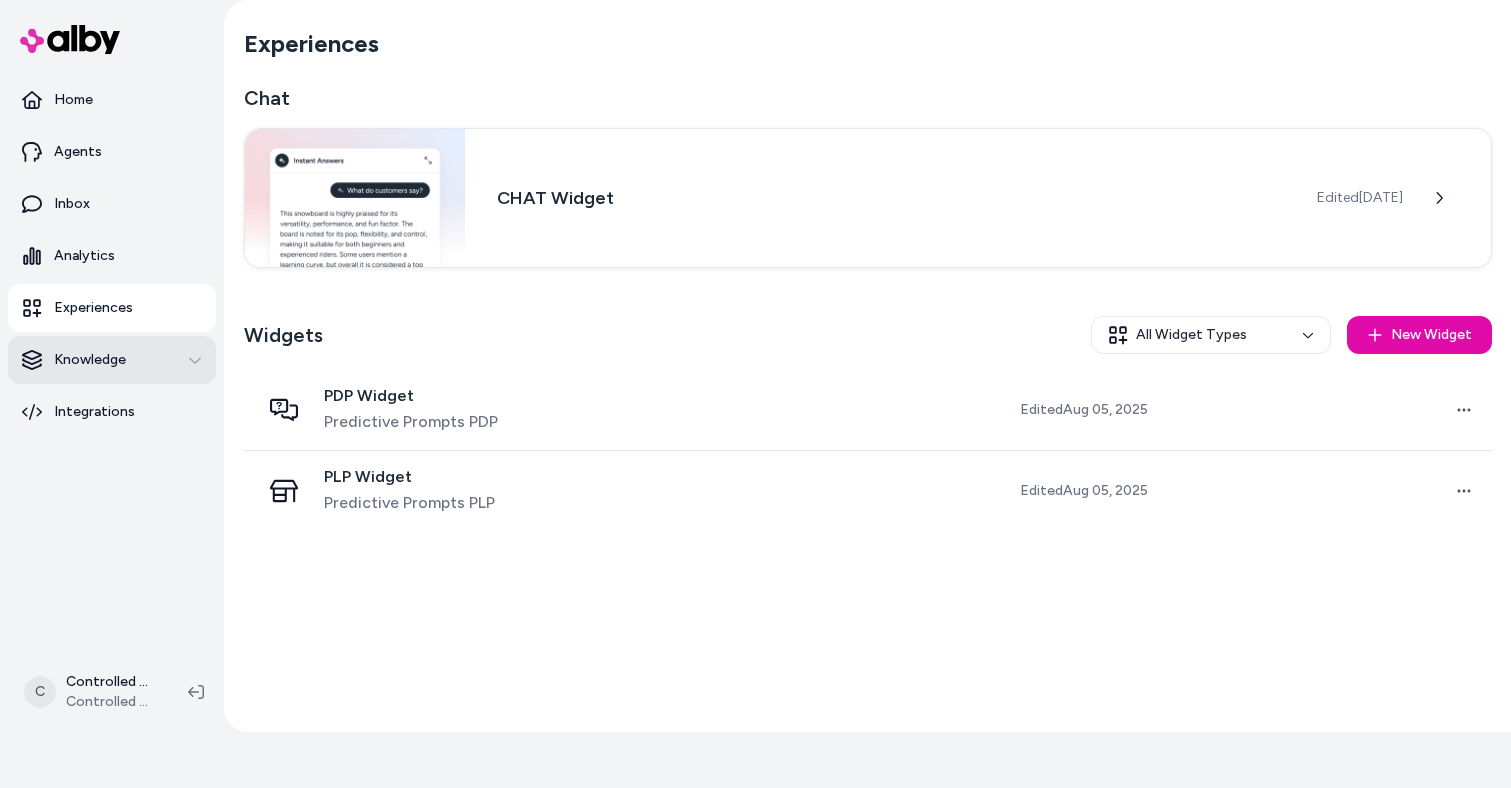 click on "Knowledge" at bounding box center [90, 360] 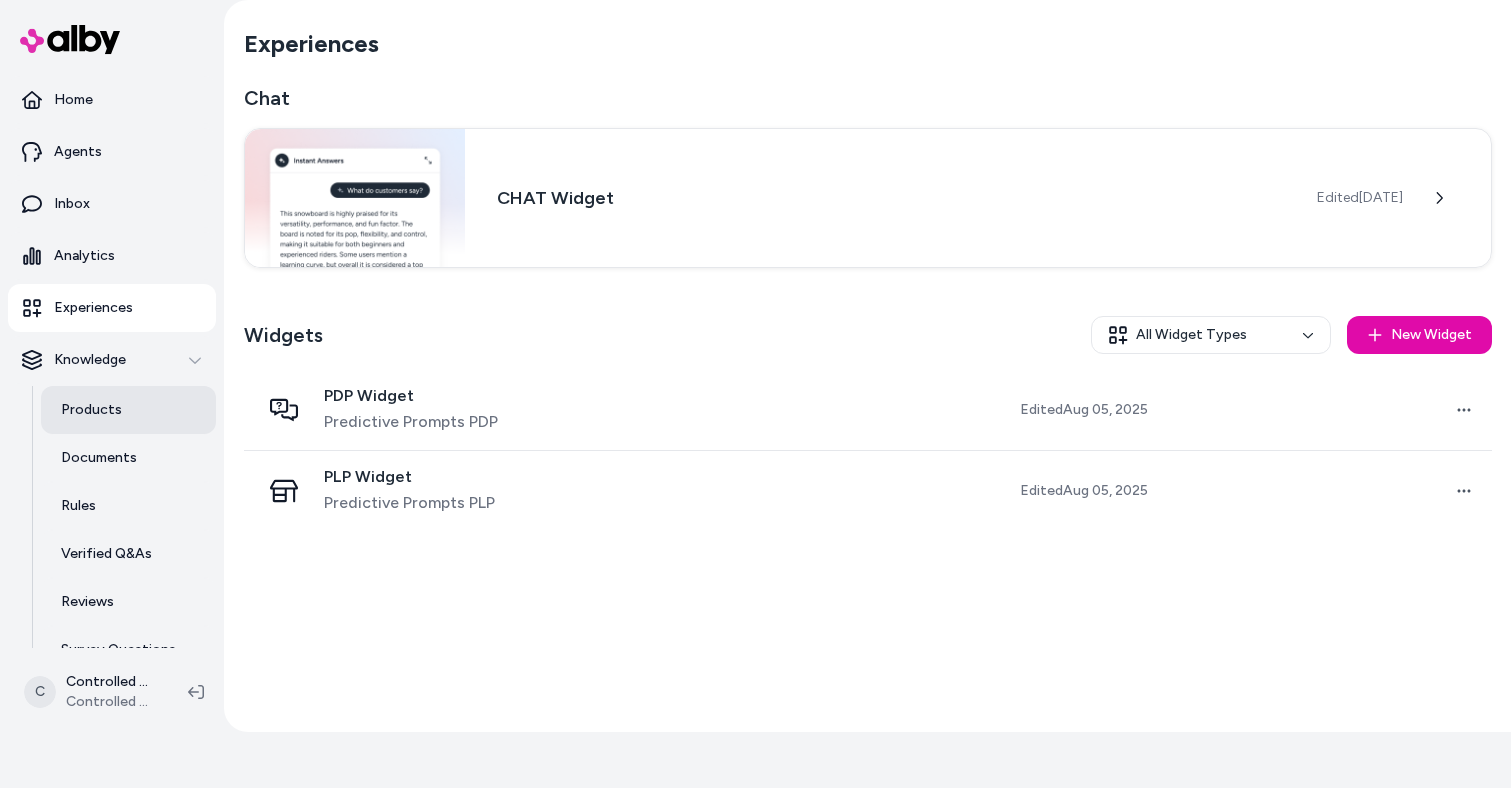 click on "Products" at bounding box center [91, 410] 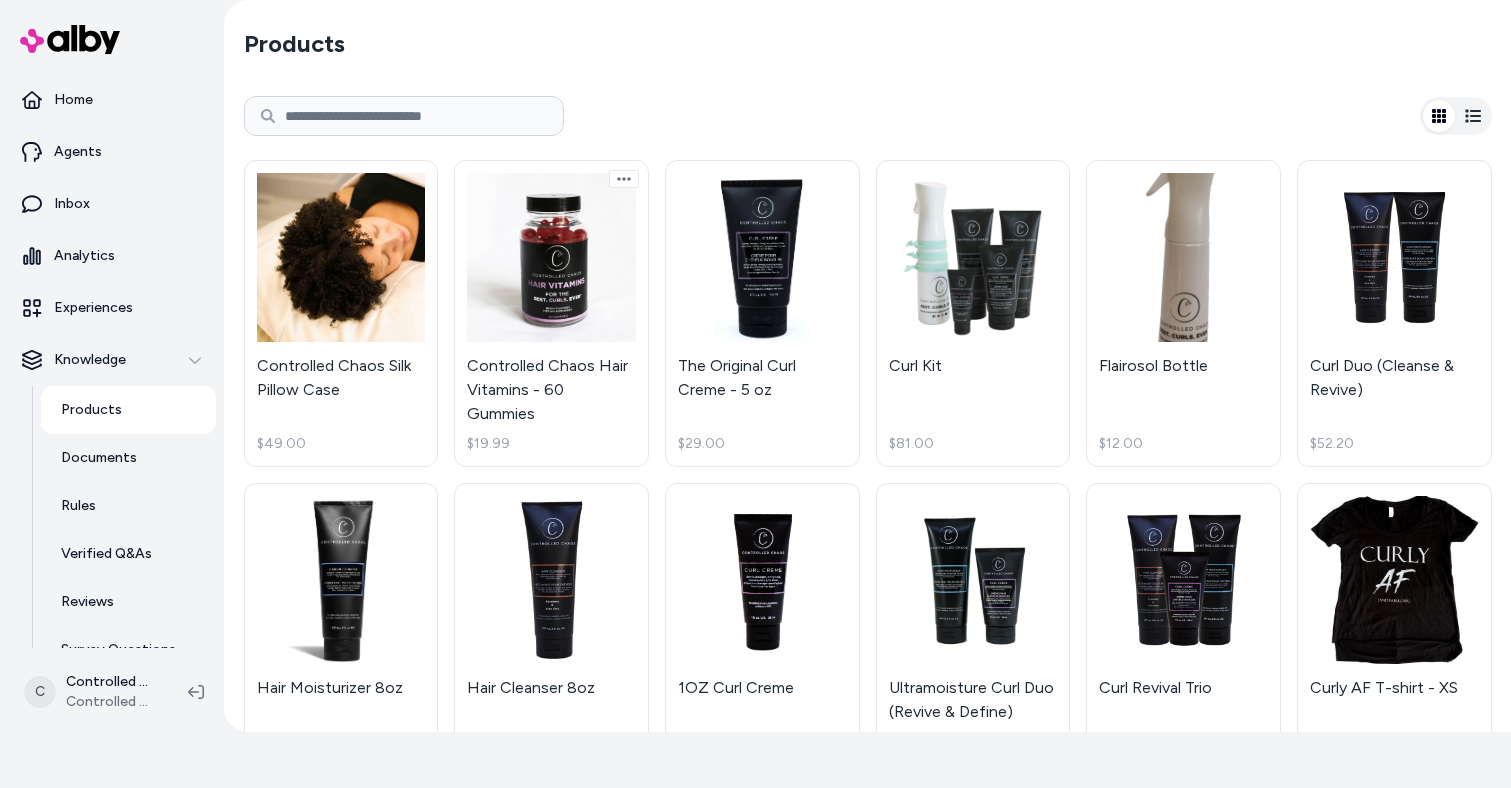 click on "Controlled Chaos Silk Pillow Case $49.00 Controlled Chaos Hair Vitamins - 60 Gummies $19.99 The Original Curl Creme - 5 oz $29.00 Curl Kit $81.00 Flairosol Bottle $12.00 Curl Duo (Cleanse & Revive) $52.20 Hair Moisturizer 8oz $35.00 Hair Cleanser 8oz $36.00 1OZ Curl Creme $9.99 Ultramoisture Curl Duo (Revive & Define) $56.70 Curl Revival Trio $75.66 Curly AF T-shirt - XS $20.00 Mood T-shirt - XS $20.00 Controlled Chaos Bamboo Rake $13.00 Controlled Chaos Bundle - 12 Months One-Time Purchase [25% OFF] $531.00 $708.00 Controlled Chaos Bundle - 12 Months Subscription [20% OFF] $47.20 $59.00 ULTIMATE CHAOS BUNDLE [SAVE 20%] $122.00 $162.00 Controlled Chaos Hair Scrunchie (set of 3) $10.00 Controlled Chaos Gift Card - $25.00 $25.00 Swimbis by Simbi (set of 2) $12.00" at bounding box center (755, 338) 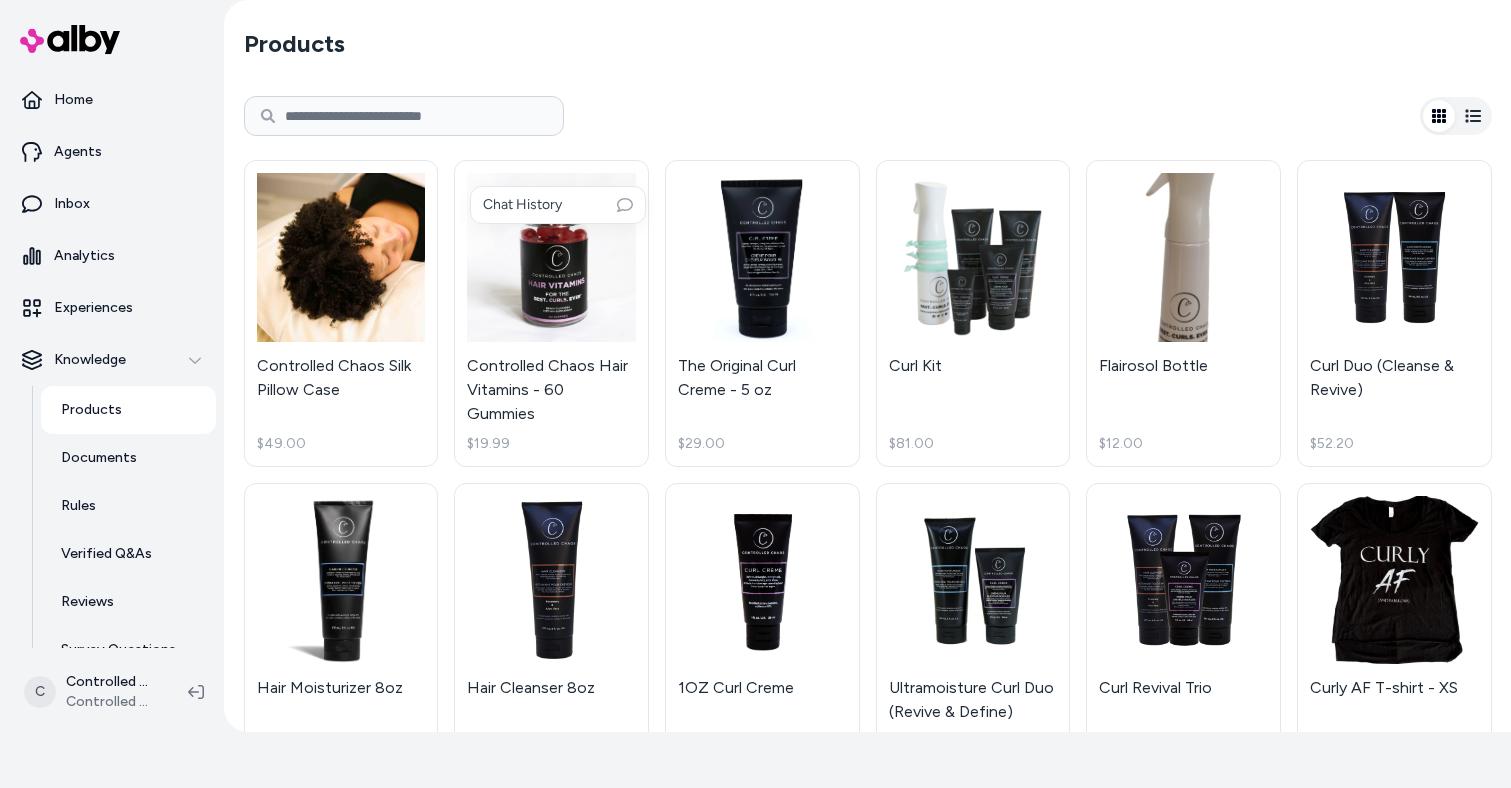 click on "Controlled Chaos Silk Pillow Case $49.00 Controlled Chaos Hair Vitamins - 60 Gummies $19.99 The Original Curl Creme - 5 oz $29.00 Curl Kit $81.00 Flairosol Bottle $12.00 Curl Duo (Cleanse & Revive) $52.20 Hair Moisturizer 8oz $35.00 Hair Cleanser 8oz $36.00 1OZ Curl Creme $9.99 Ultramoisture Curl Duo (Revive & Define) $56.70 Curl Revival Trio $75.66 Curly AF T-shirt - XS $20.00 Mood T-shirt - XS $20.00 Controlled Chaos Bamboo Rake $13.00 Controlled Chaos Bundle - 12 Months One-Time Purchase [25% OFF] $531.00 $708.00 Controlled Chaos Bundle - 12 Months Subscription [20% OFF] $47.20 $59.00 ULTIMATE CHAOS BUNDLE [SAVE 20%] $122.00 $162.00 Controlled Chaos Hair Scrunchie (set of 3) $10.00 Controlled Chaos Gift Card - $25.00 $25.00 Swimbis by Simbi (set of 2) $12.00" at bounding box center (755, 338) 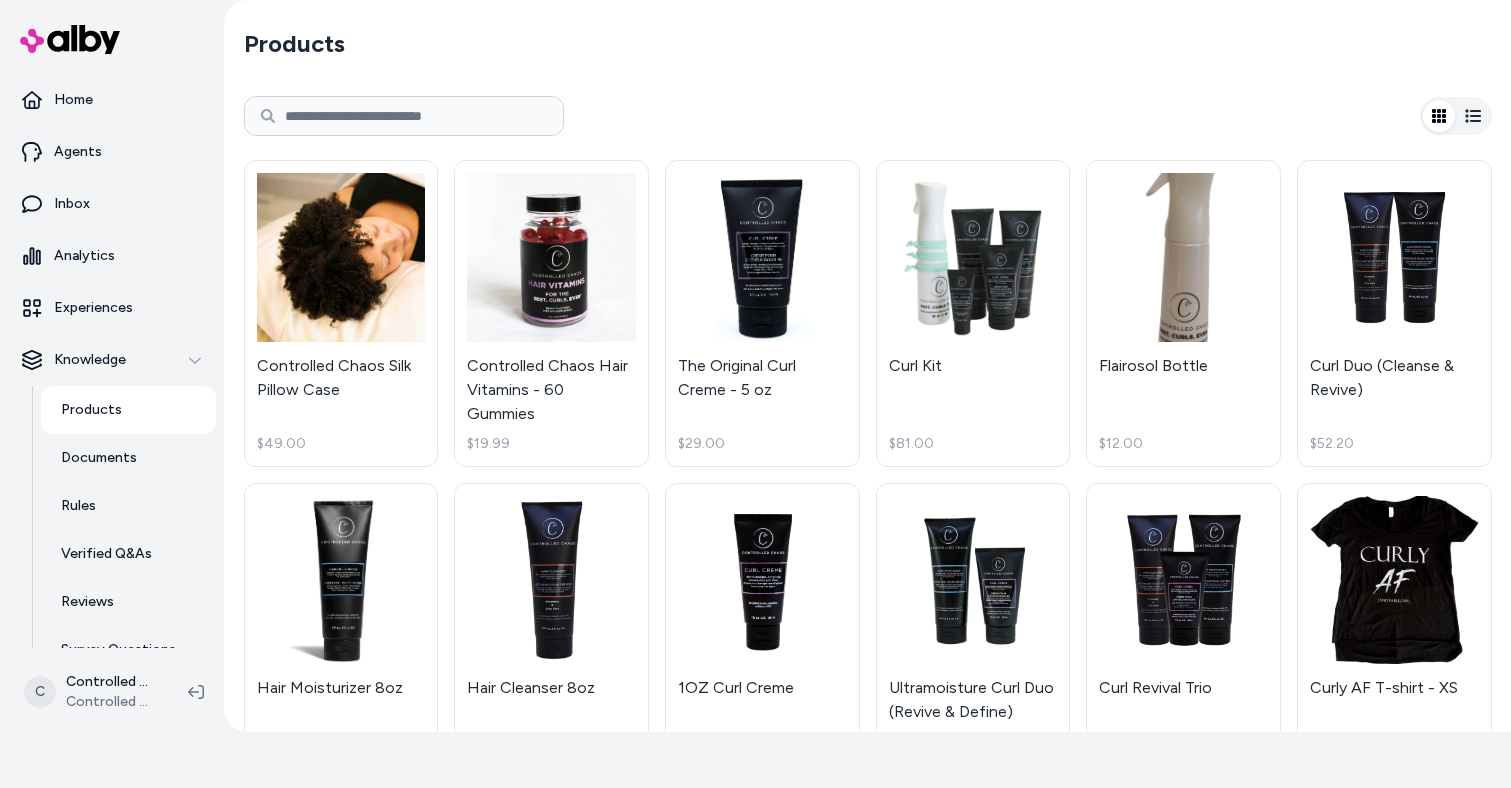 click on "Rules" at bounding box center [78, 506] 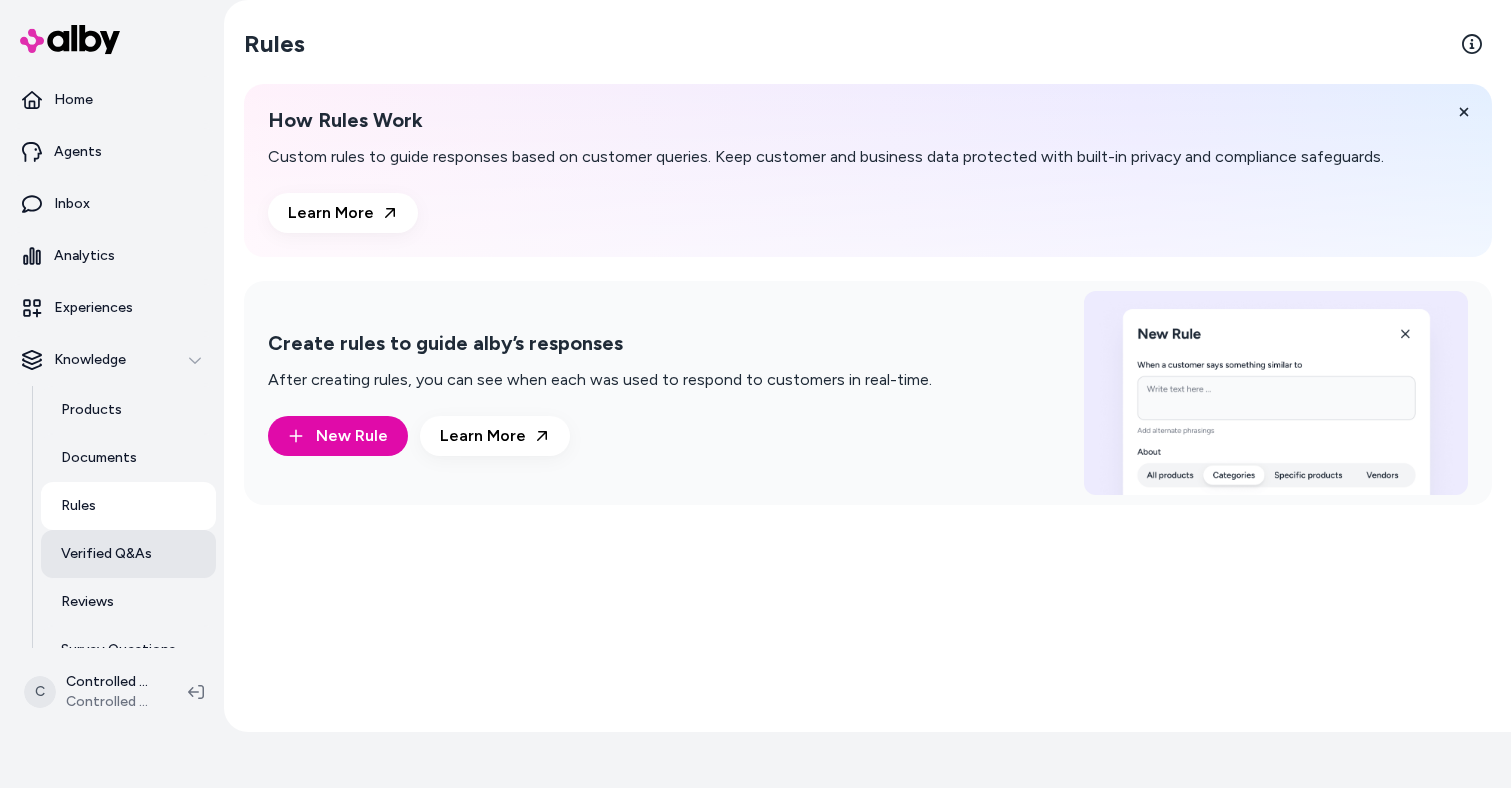 click on "Verified Q&As" at bounding box center (106, 554) 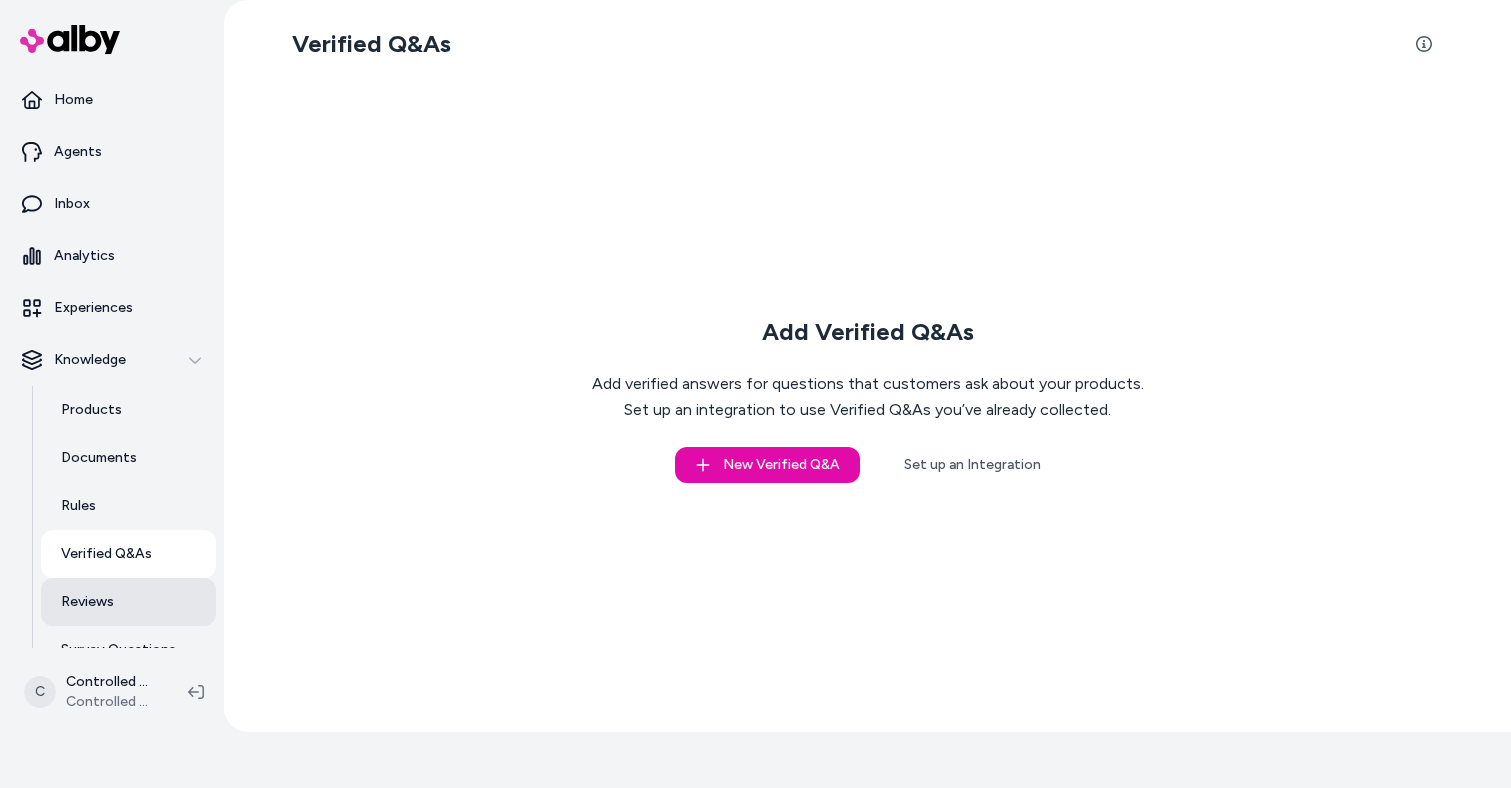 click on "Reviews" at bounding box center (87, 602) 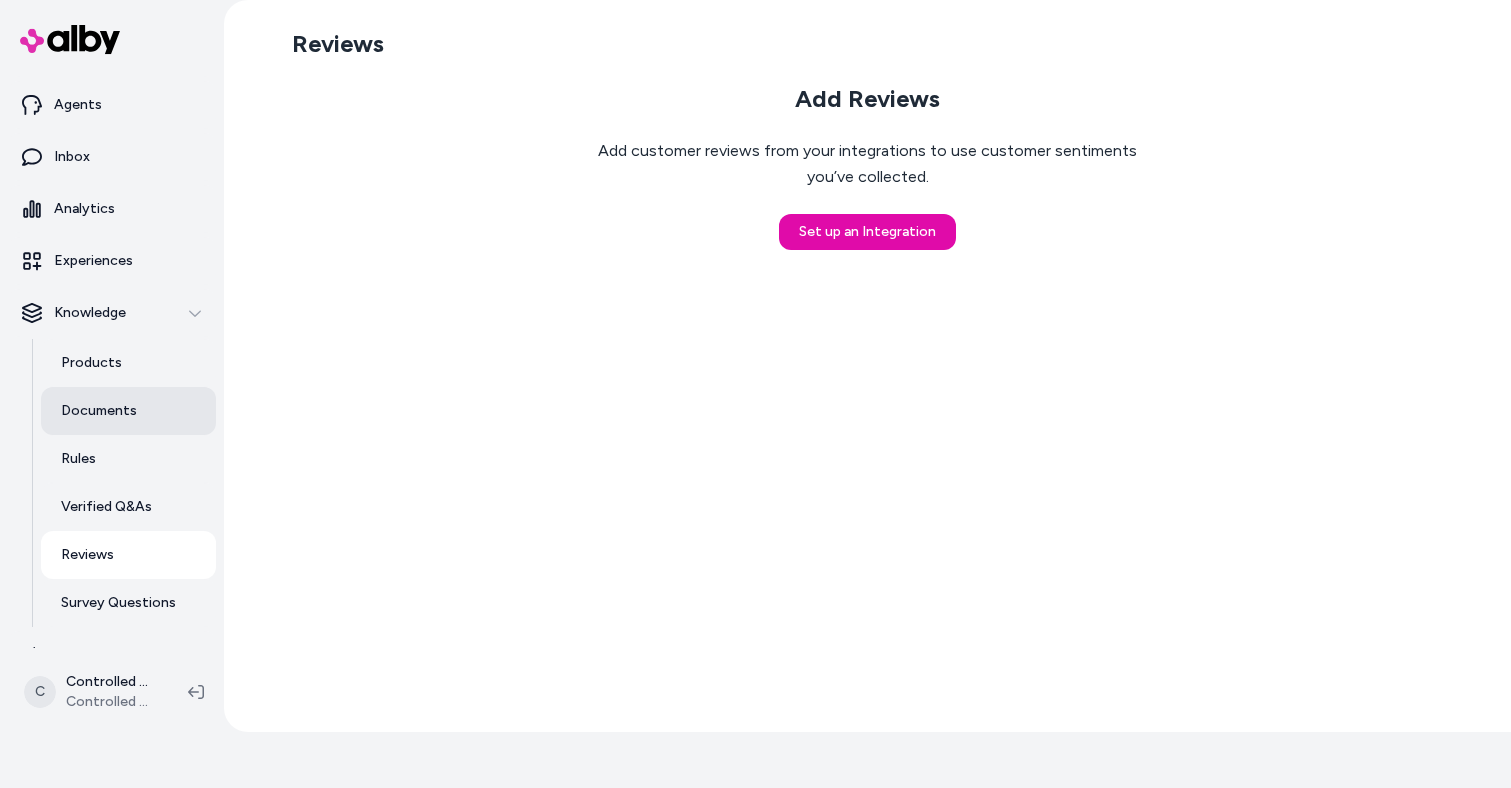 scroll, scrollTop: 78, scrollLeft: 0, axis: vertical 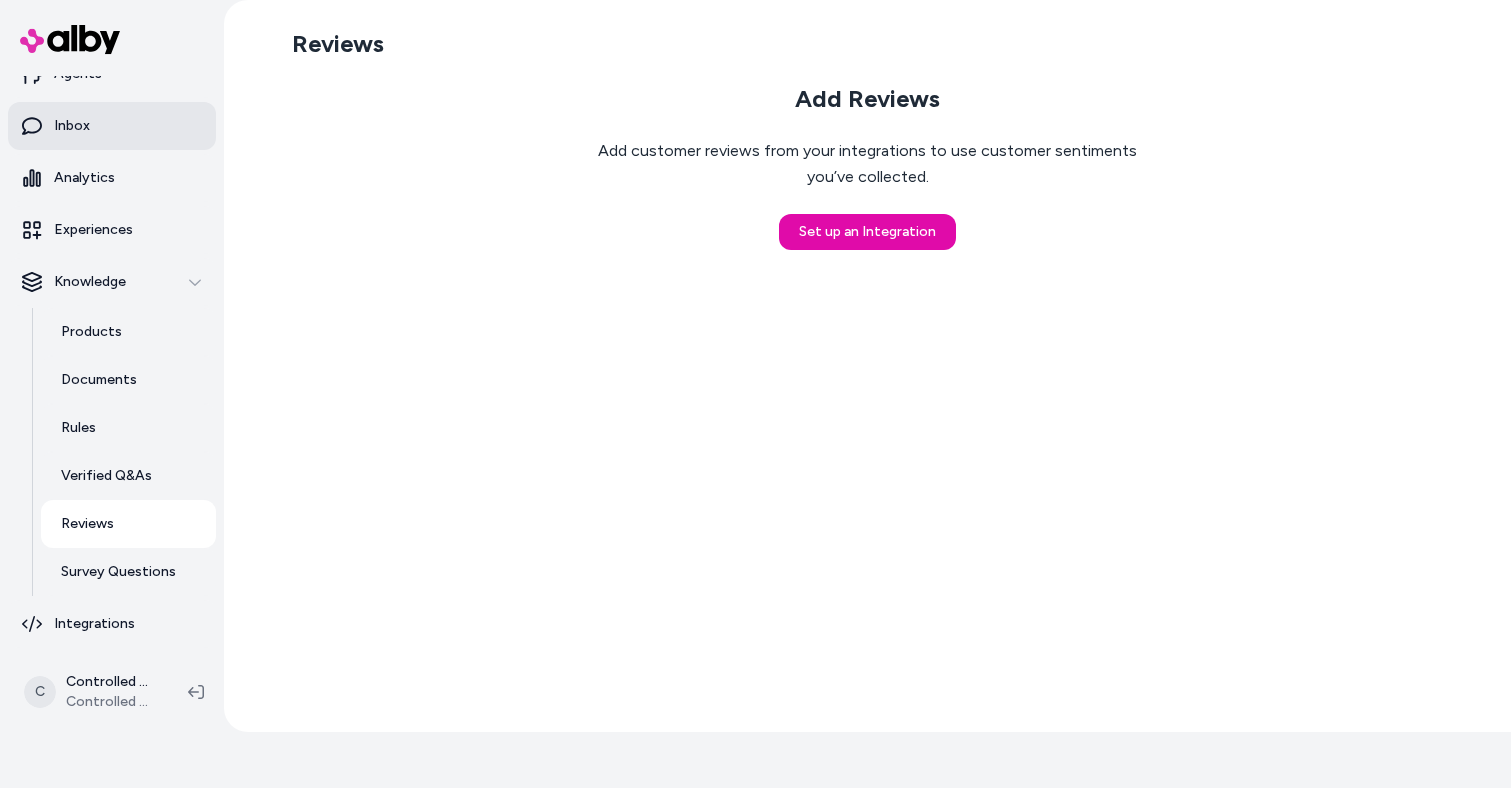 click on "Inbox" at bounding box center (112, 126) 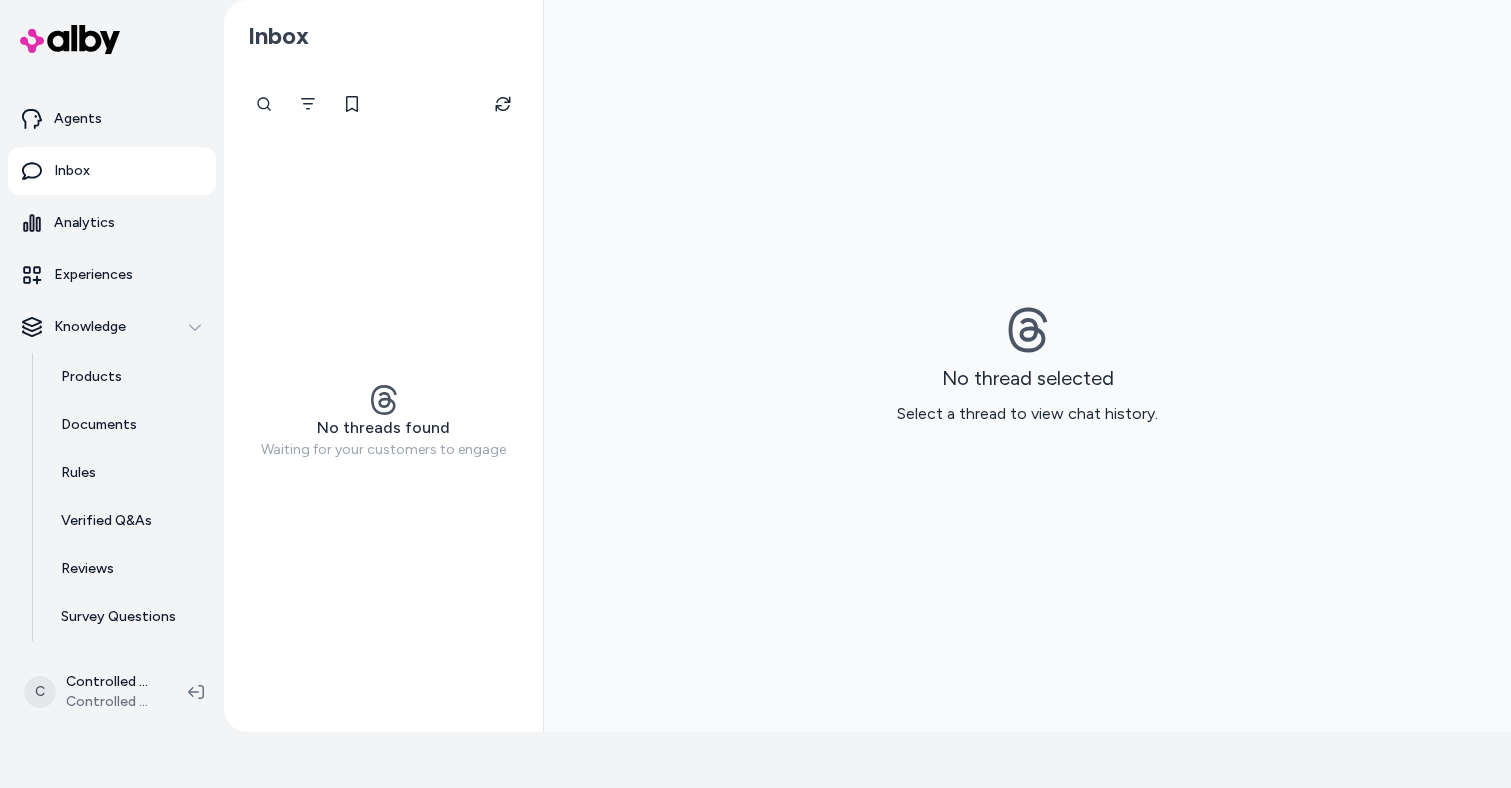 scroll, scrollTop: 0, scrollLeft: 0, axis: both 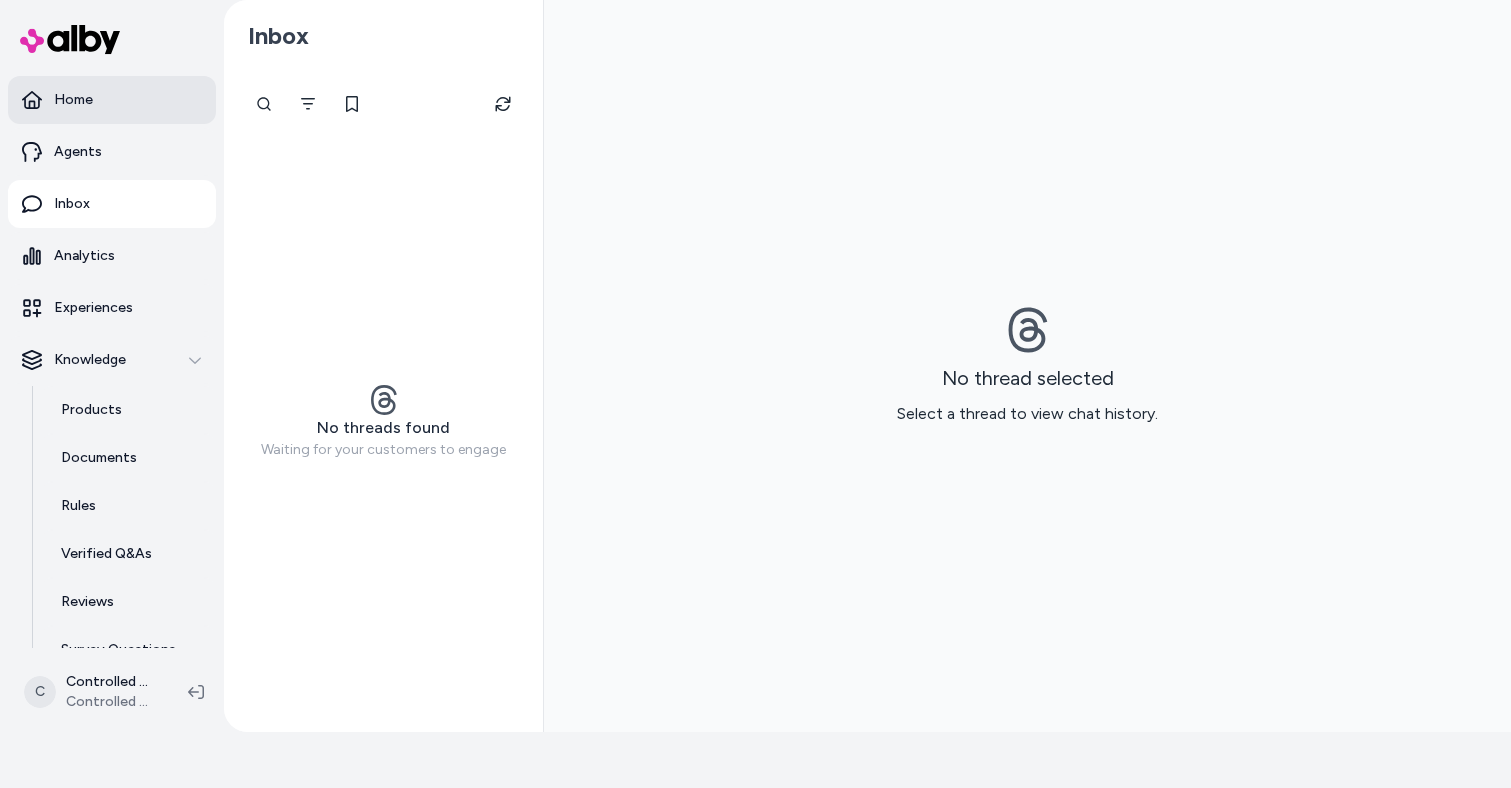 click on "Home" at bounding box center [112, 100] 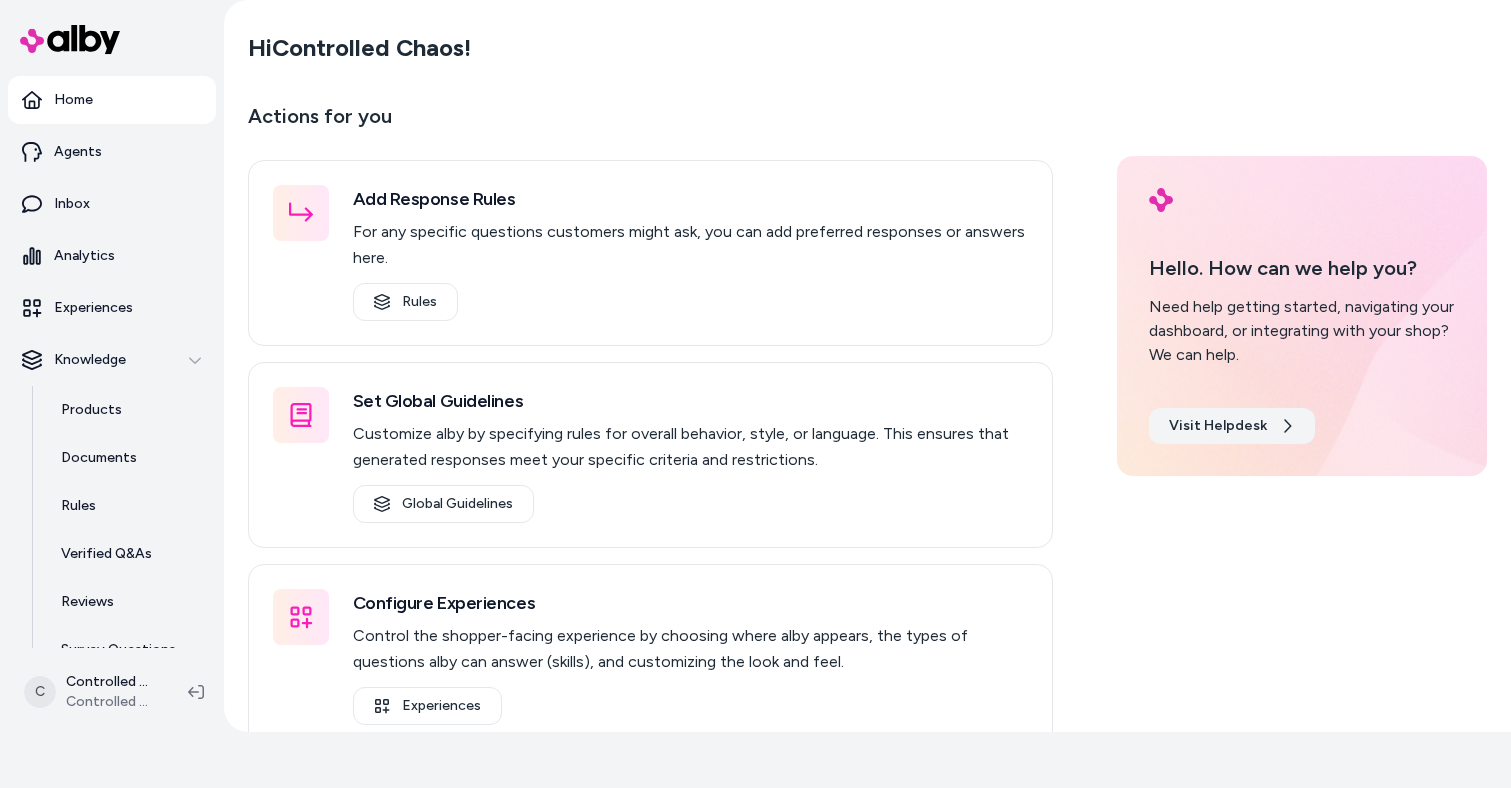 click on "Visit Helpdesk" at bounding box center [1232, 426] 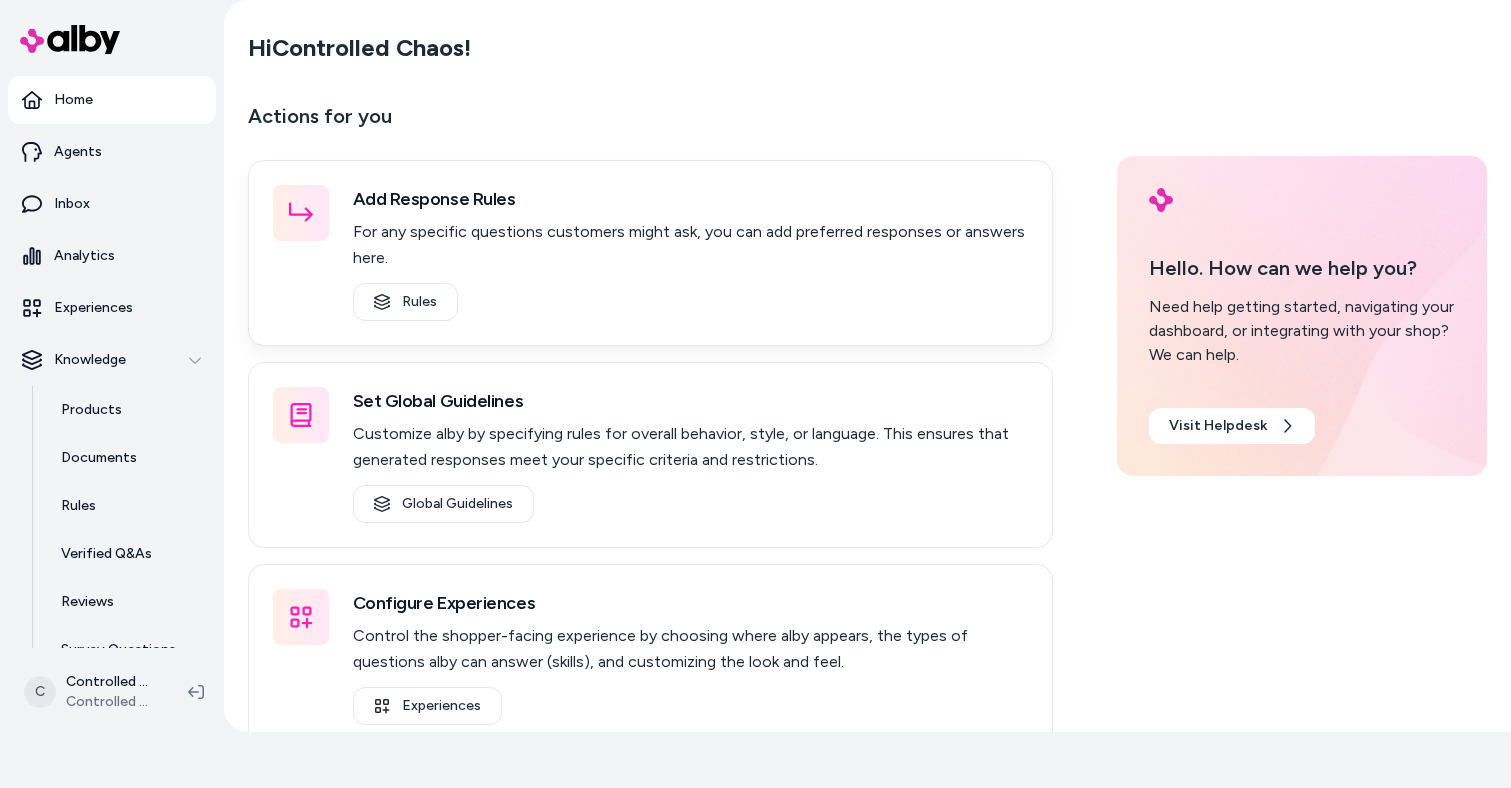 scroll, scrollTop: 56, scrollLeft: 0, axis: vertical 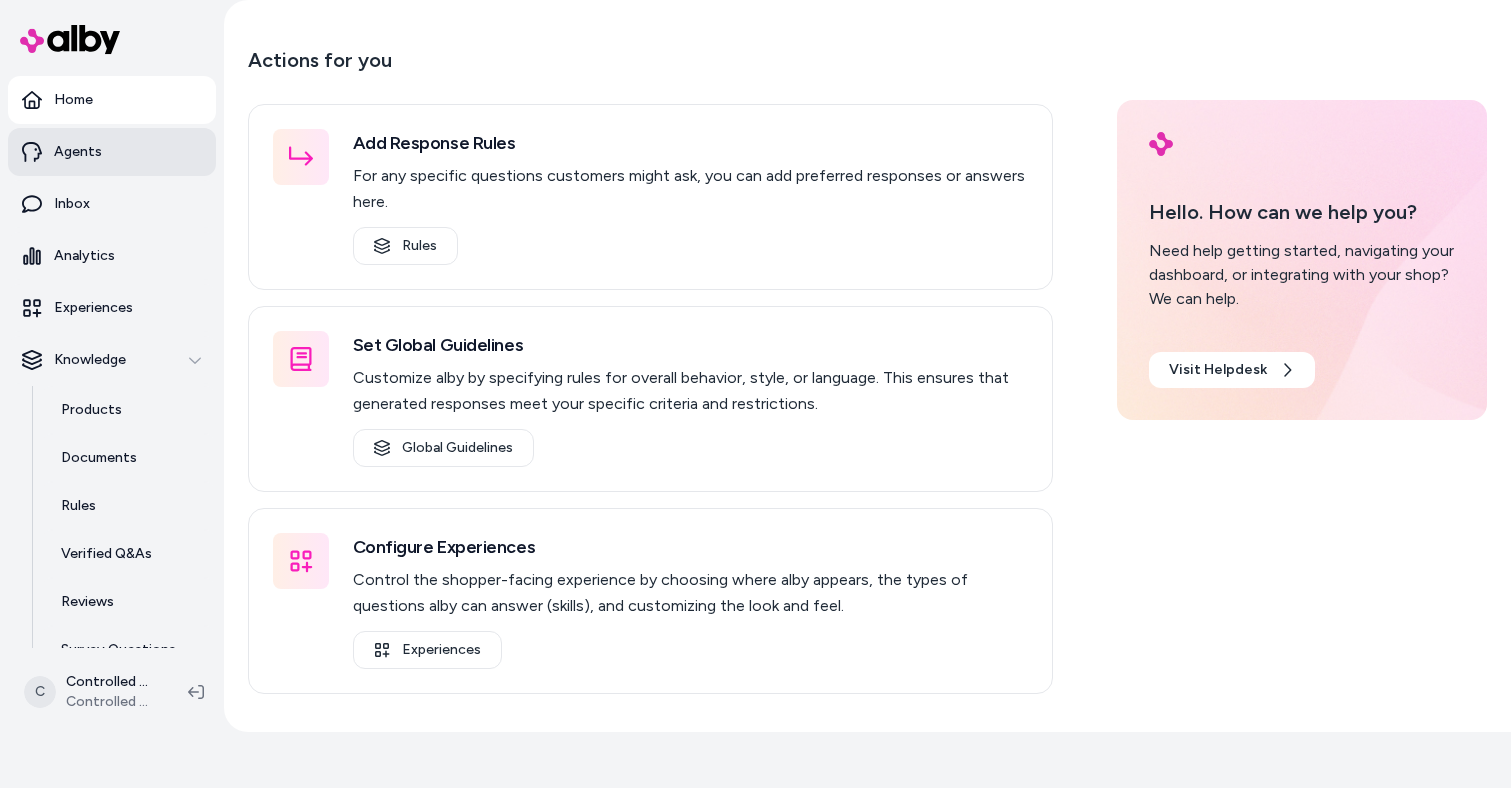 click on "Agents" at bounding box center [112, 152] 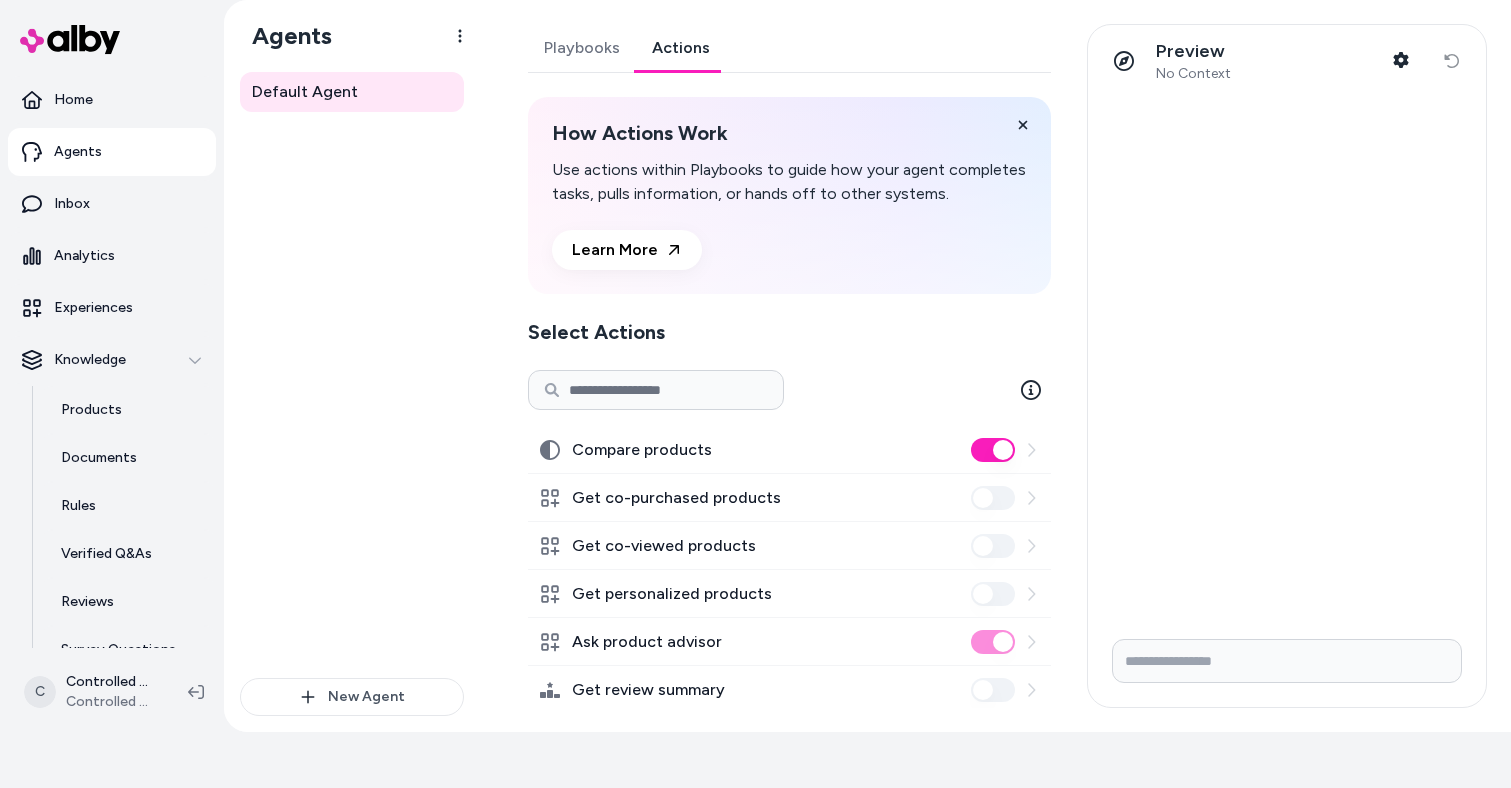 click on "Actions" at bounding box center (681, 48) 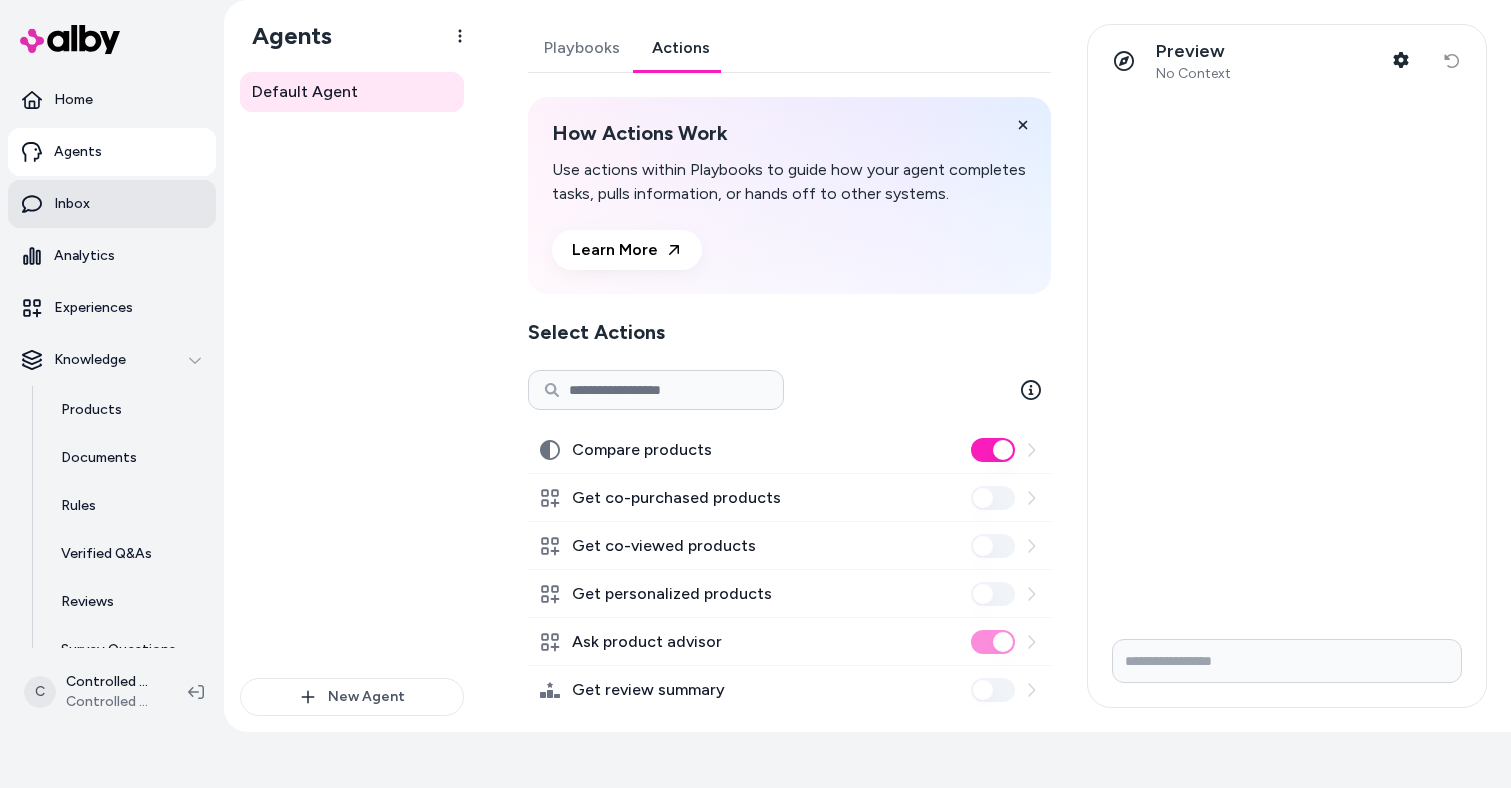 click on "Inbox" at bounding box center (112, 204) 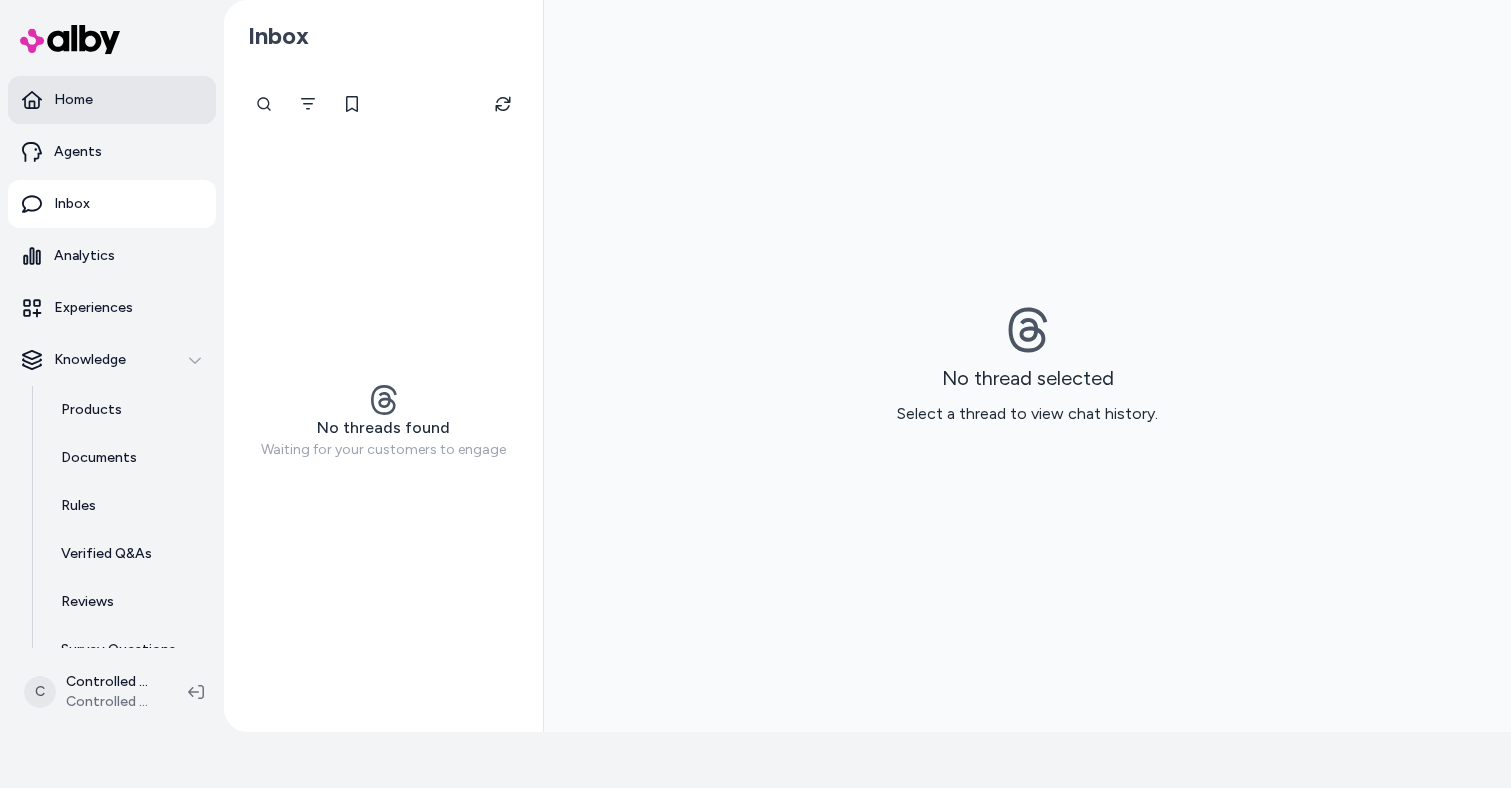 click on "Home" at bounding box center (112, 100) 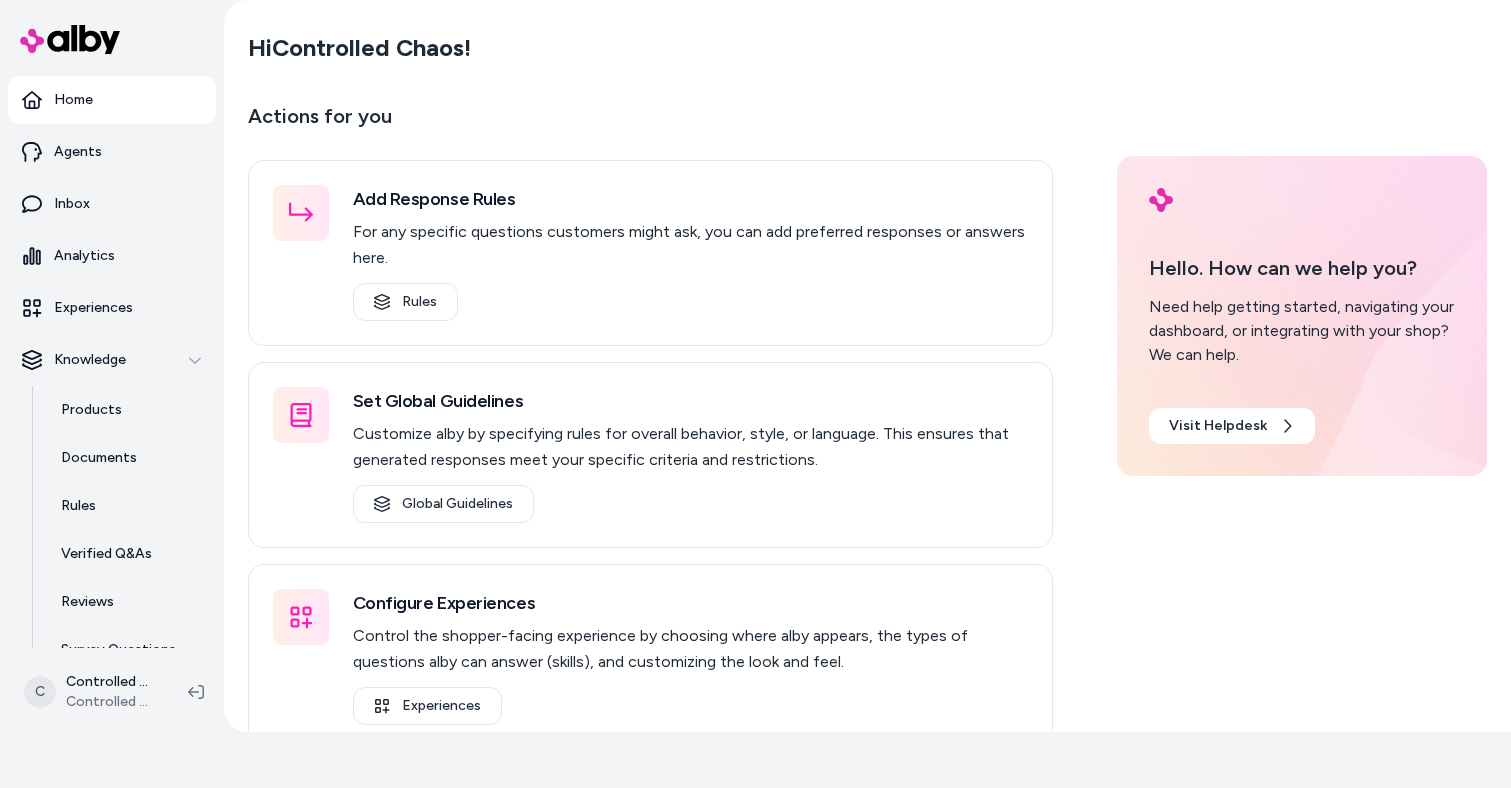 scroll, scrollTop: 56, scrollLeft: 0, axis: vertical 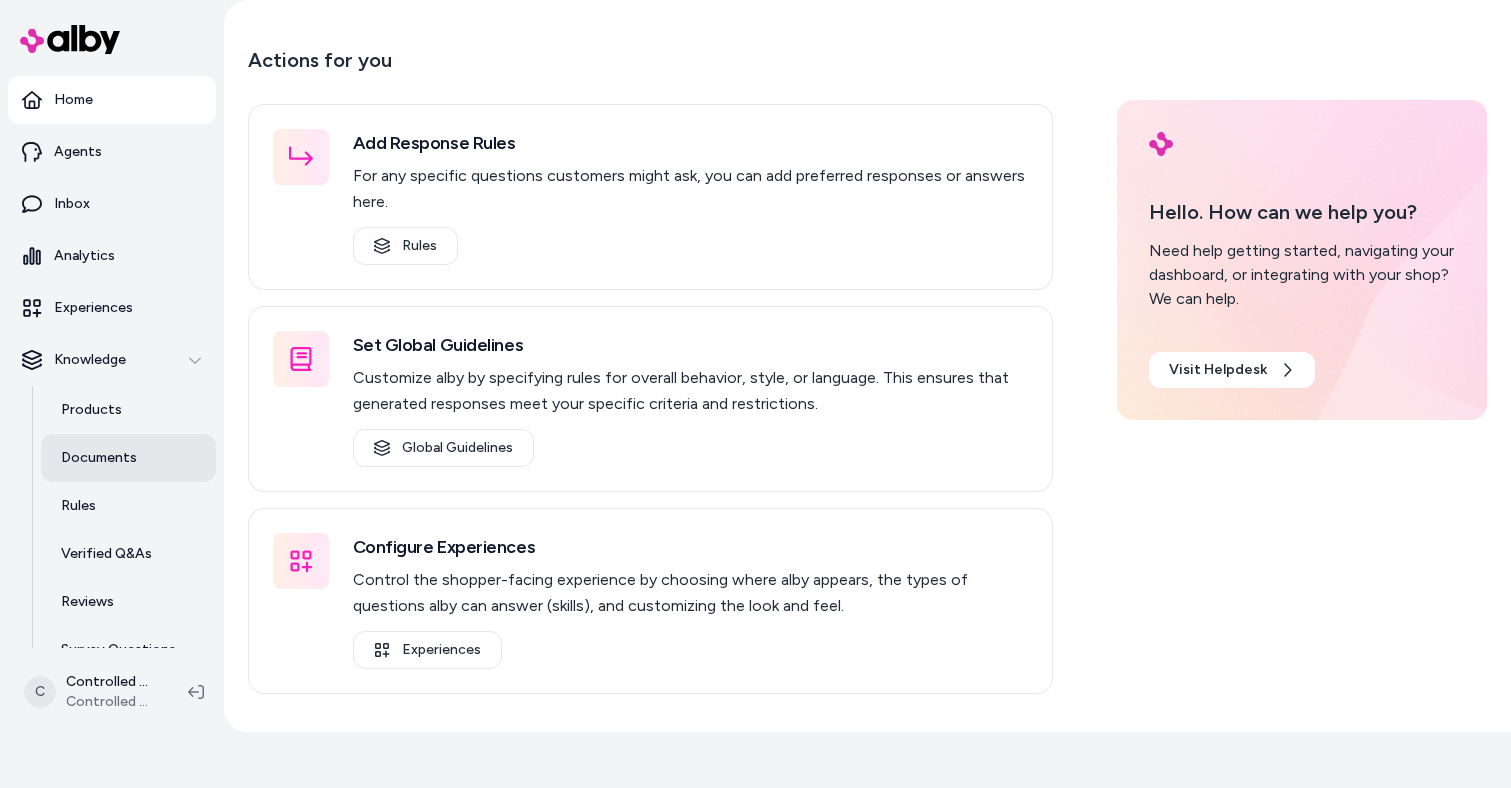 click on "Documents" at bounding box center (128, 458) 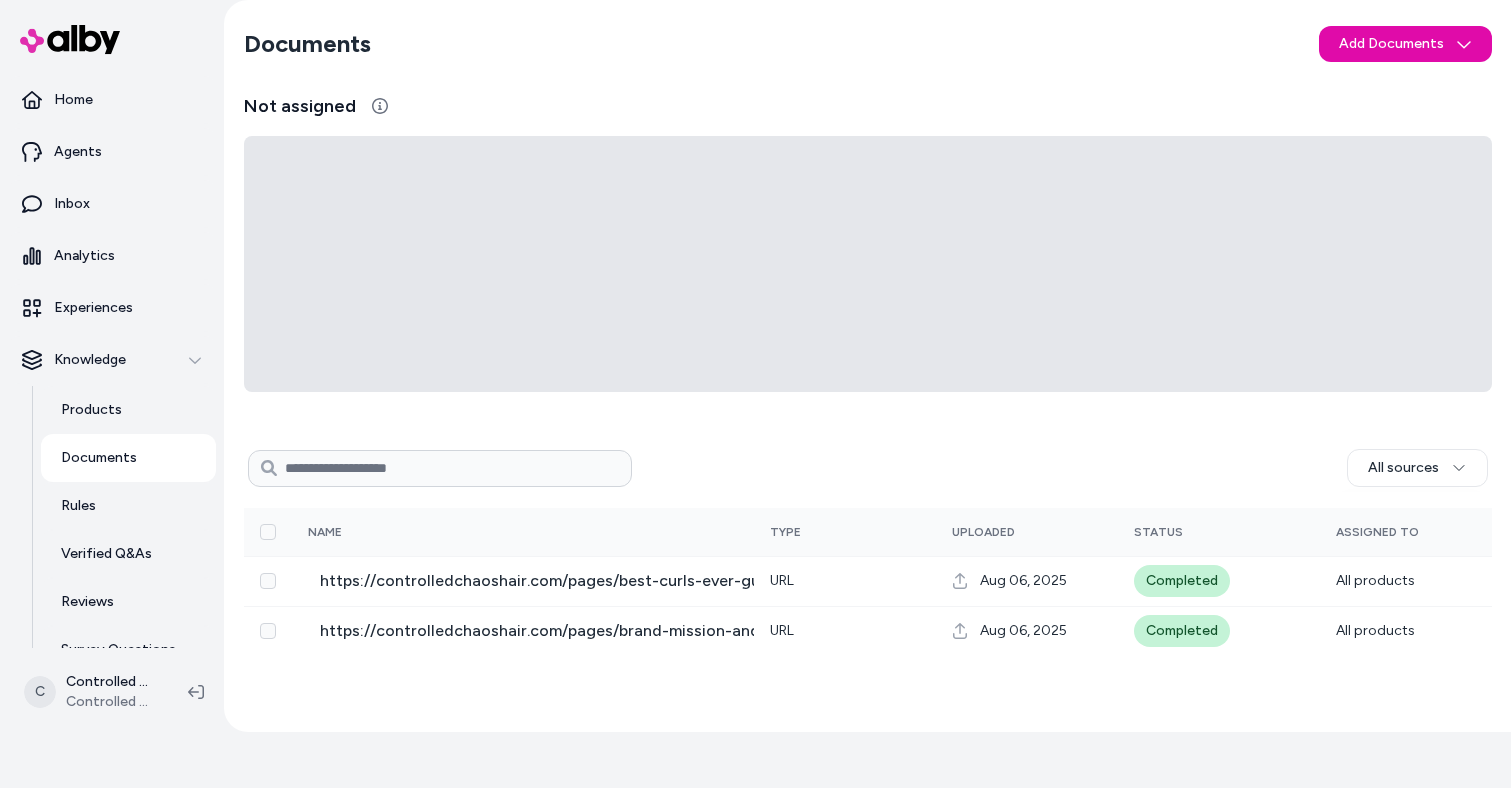 scroll, scrollTop: 0, scrollLeft: 0, axis: both 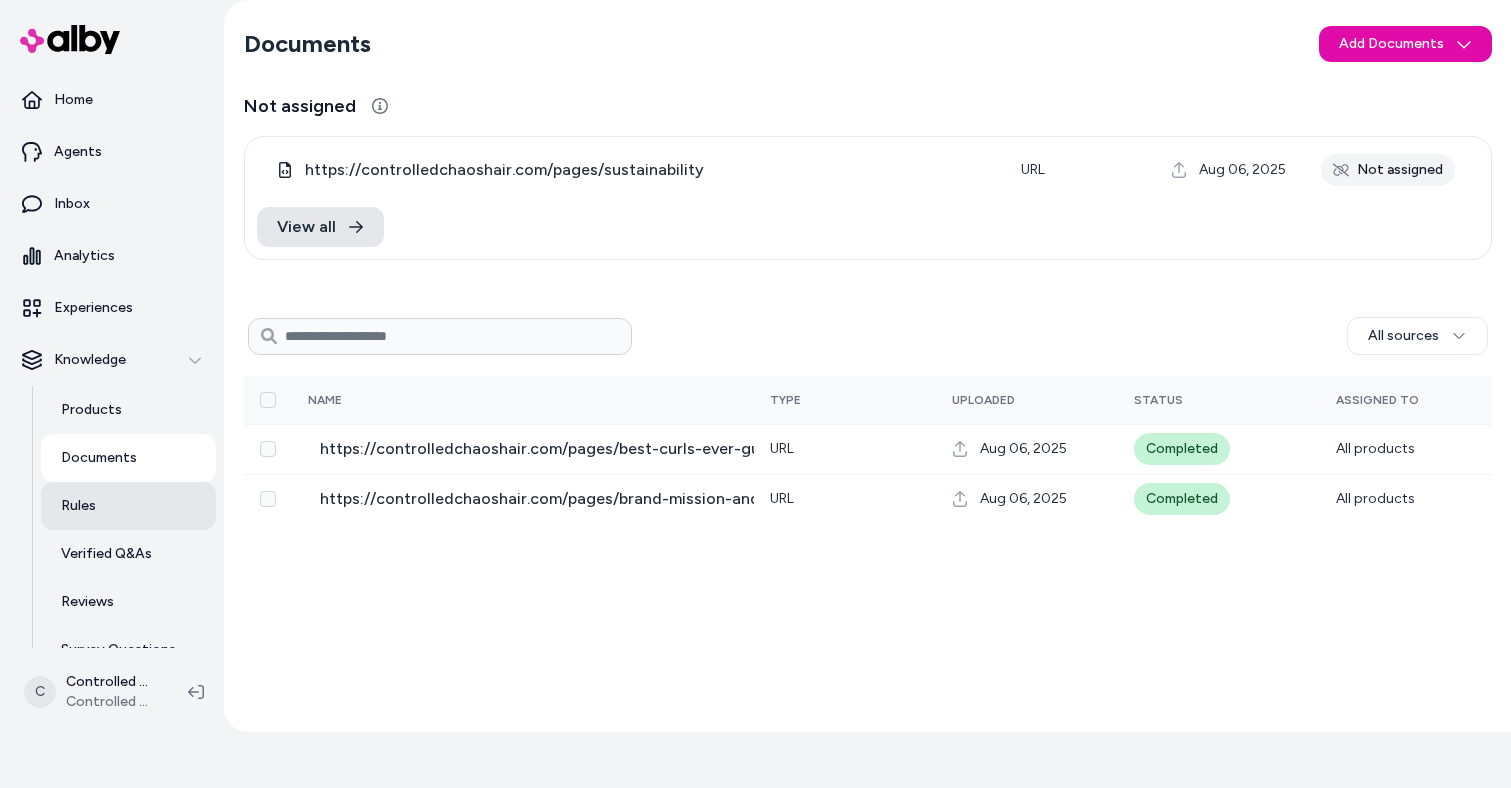 click on "Rules" at bounding box center (128, 506) 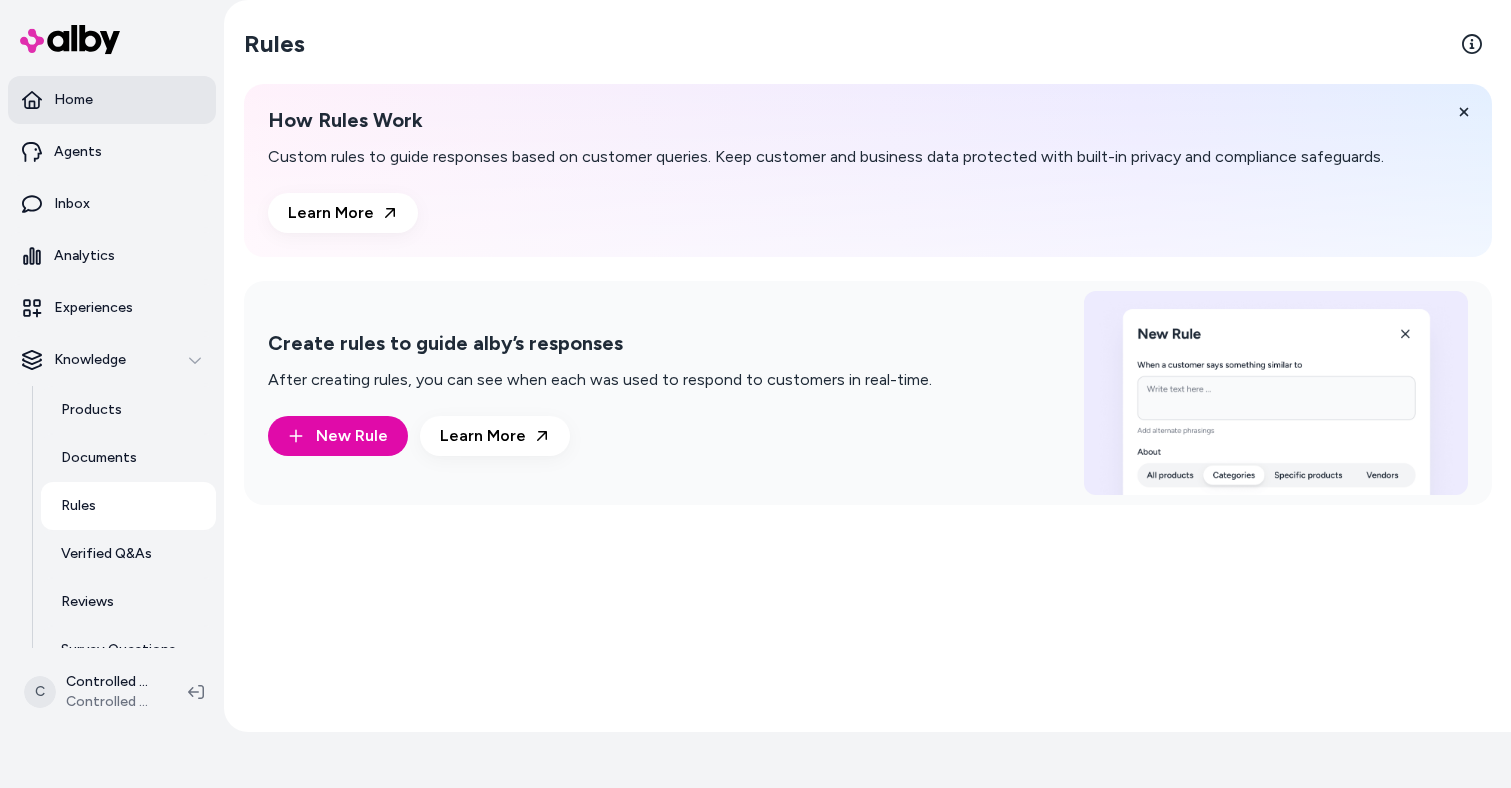 click on "Home" at bounding box center [112, 100] 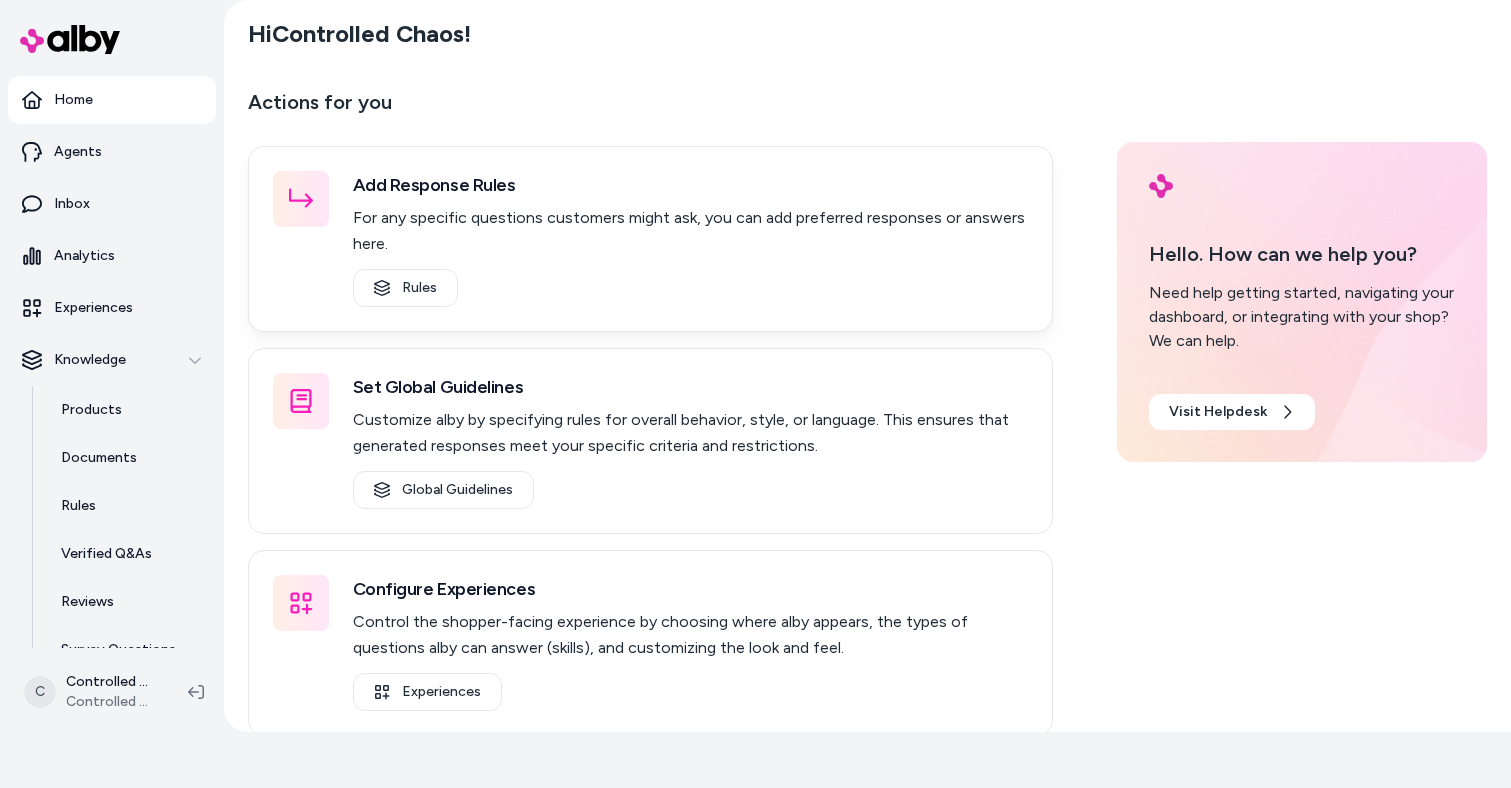 scroll, scrollTop: 0, scrollLeft: 0, axis: both 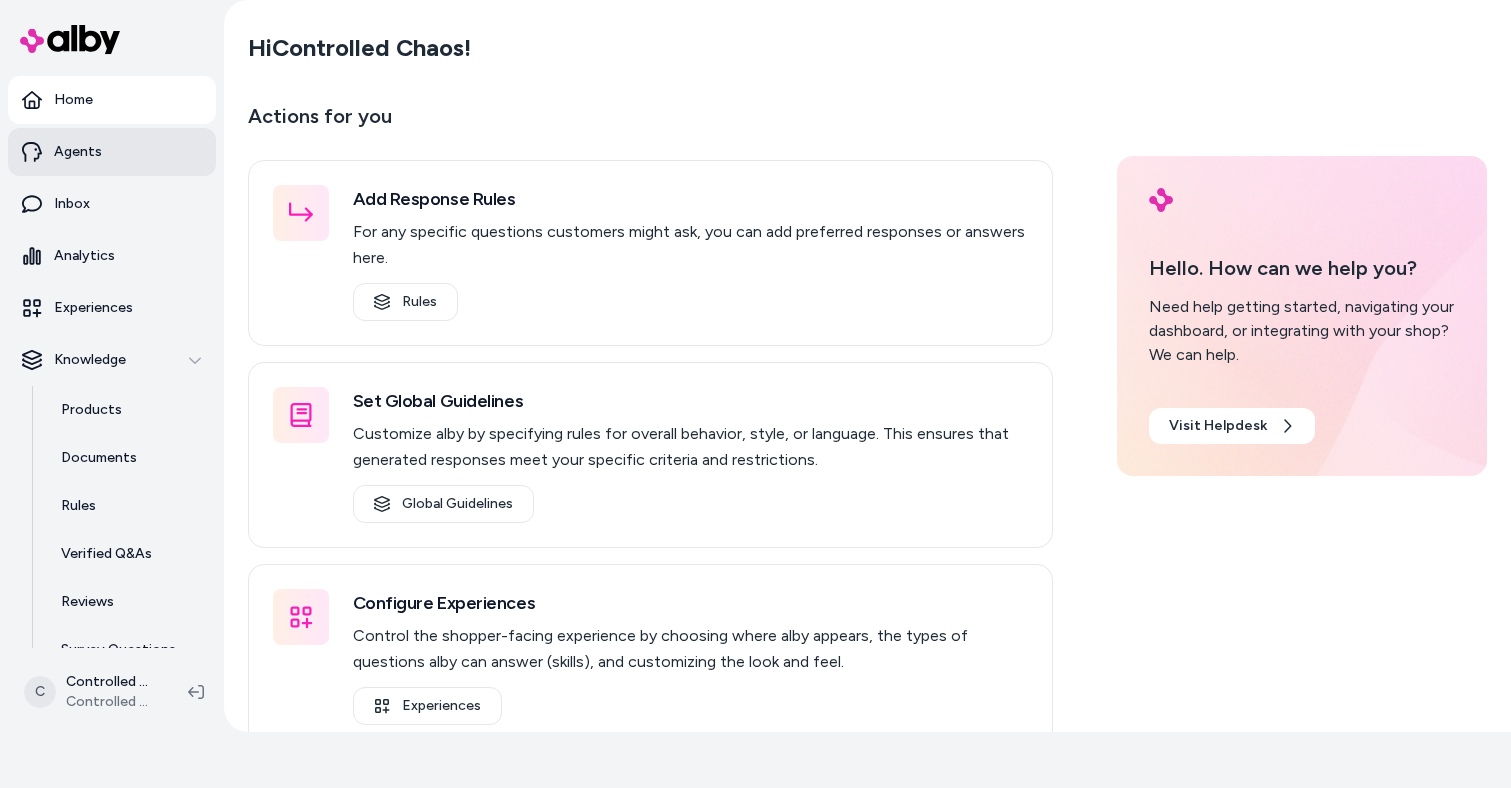 click on "Agents" at bounding box center (112, 152) 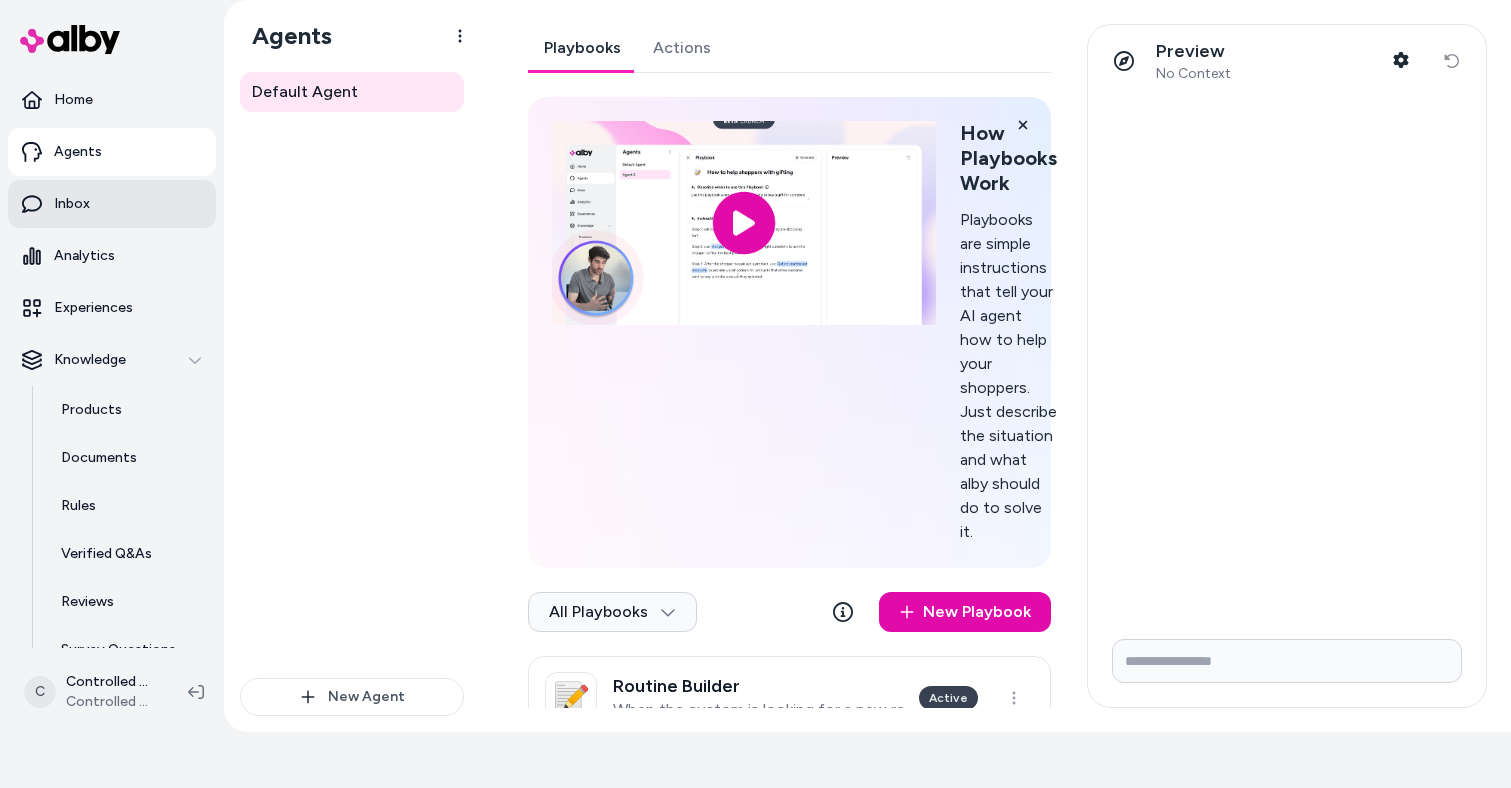 click on "Inbox" at bounding box center [72, 204] 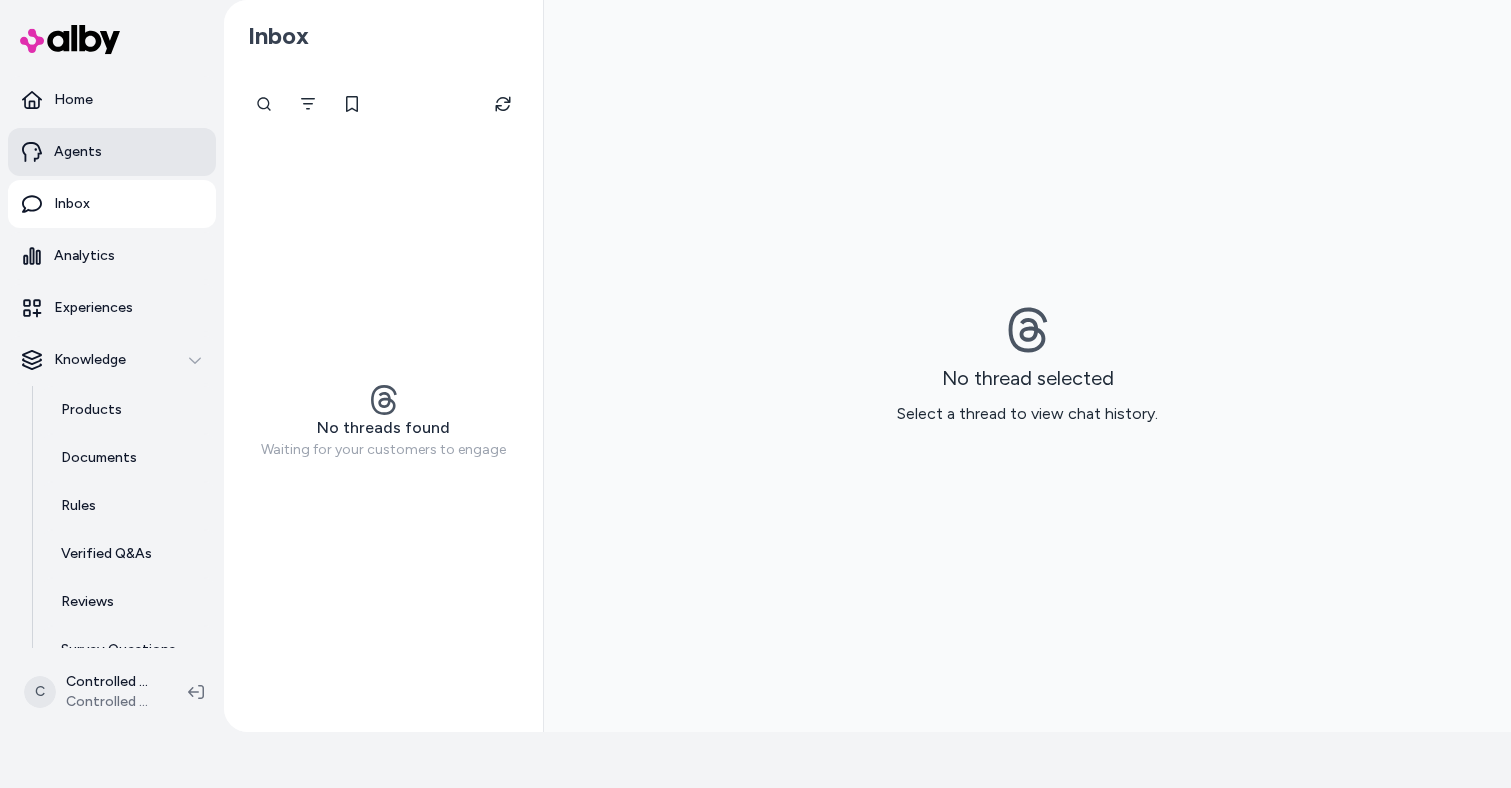 click on "Agents" at bounding box center [78, 152] 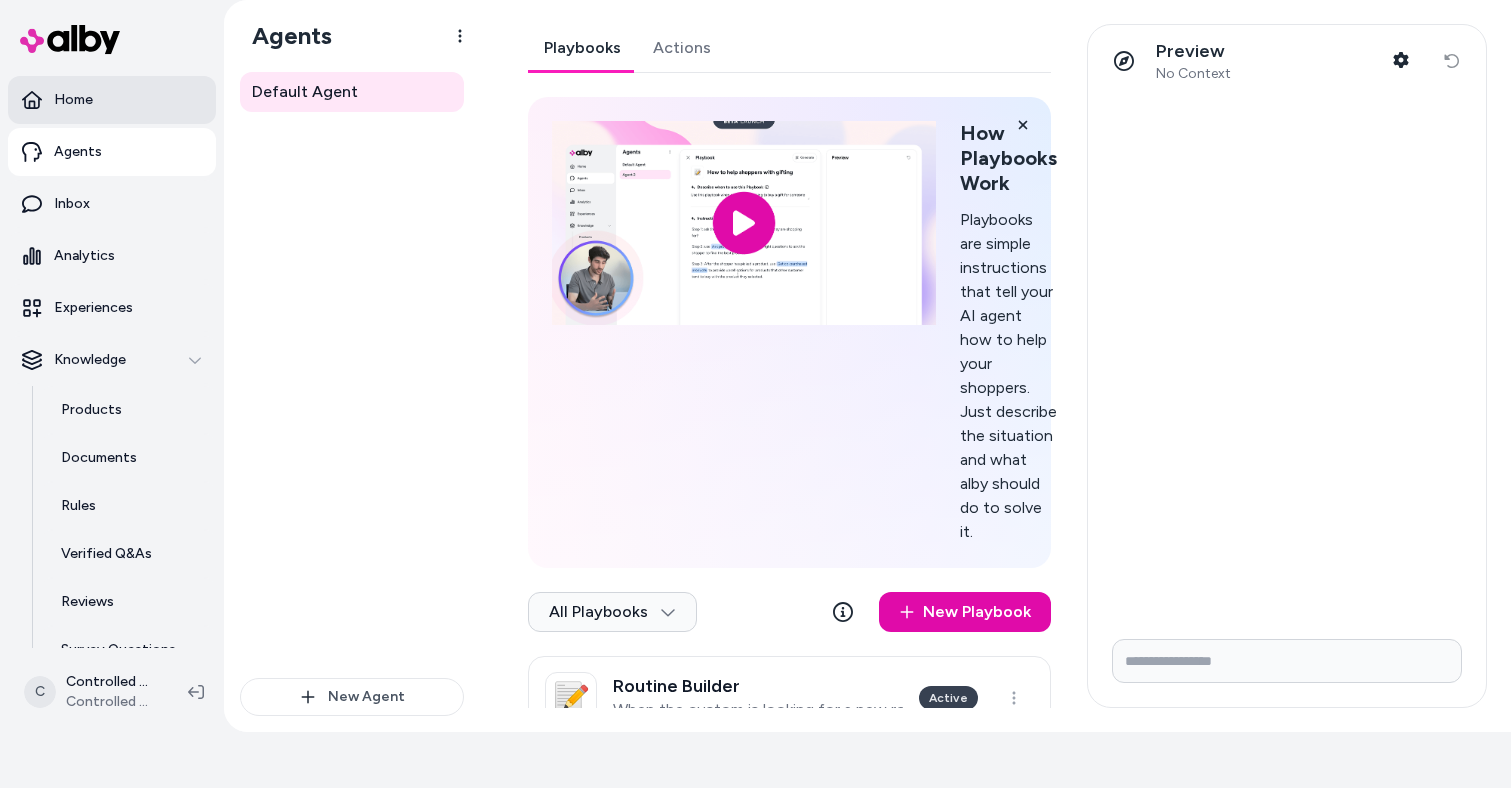 click on "Home" at bounding box center (112, 100) 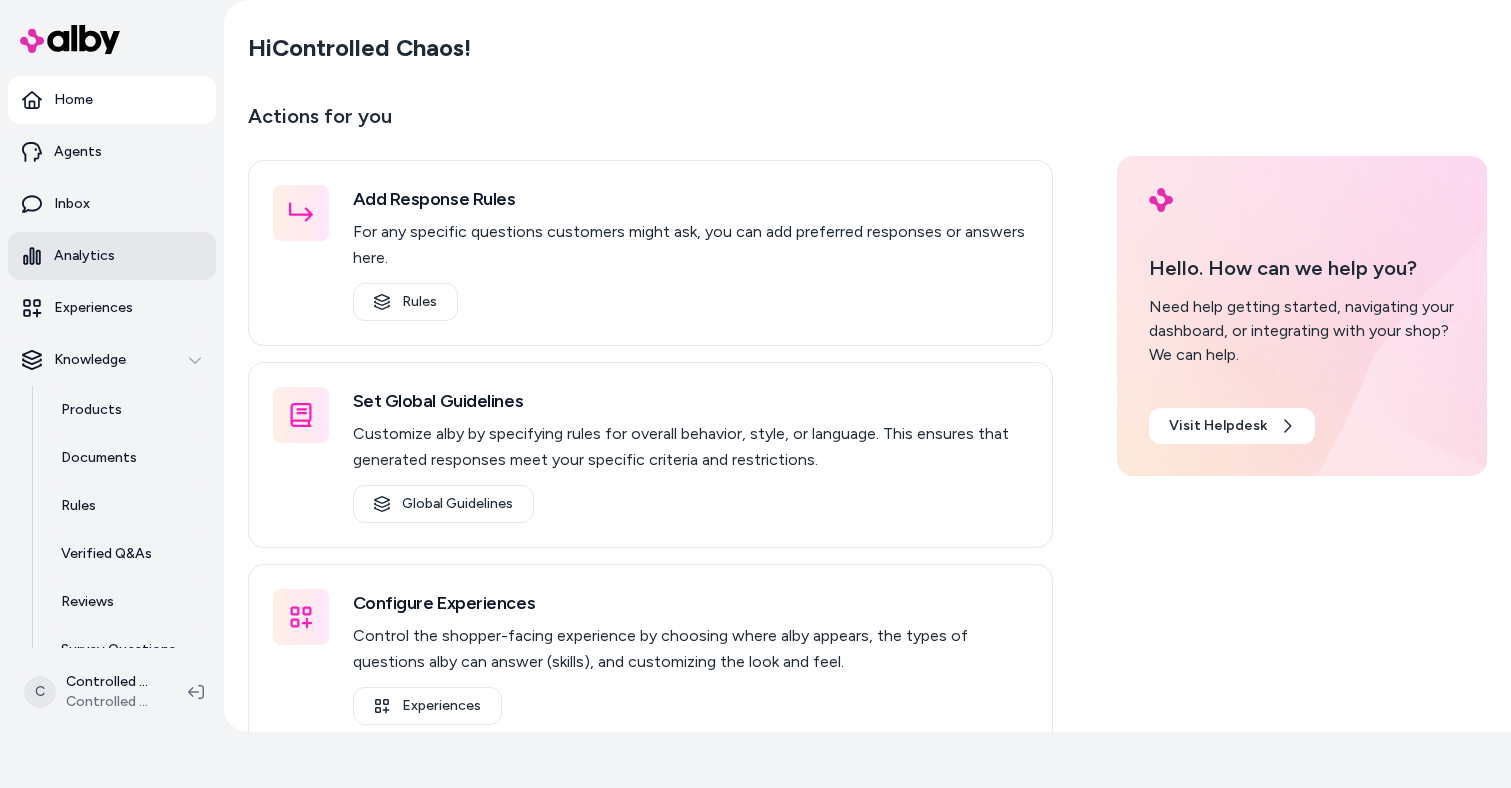 click on "Analytics" at bounding box center [84, 256] 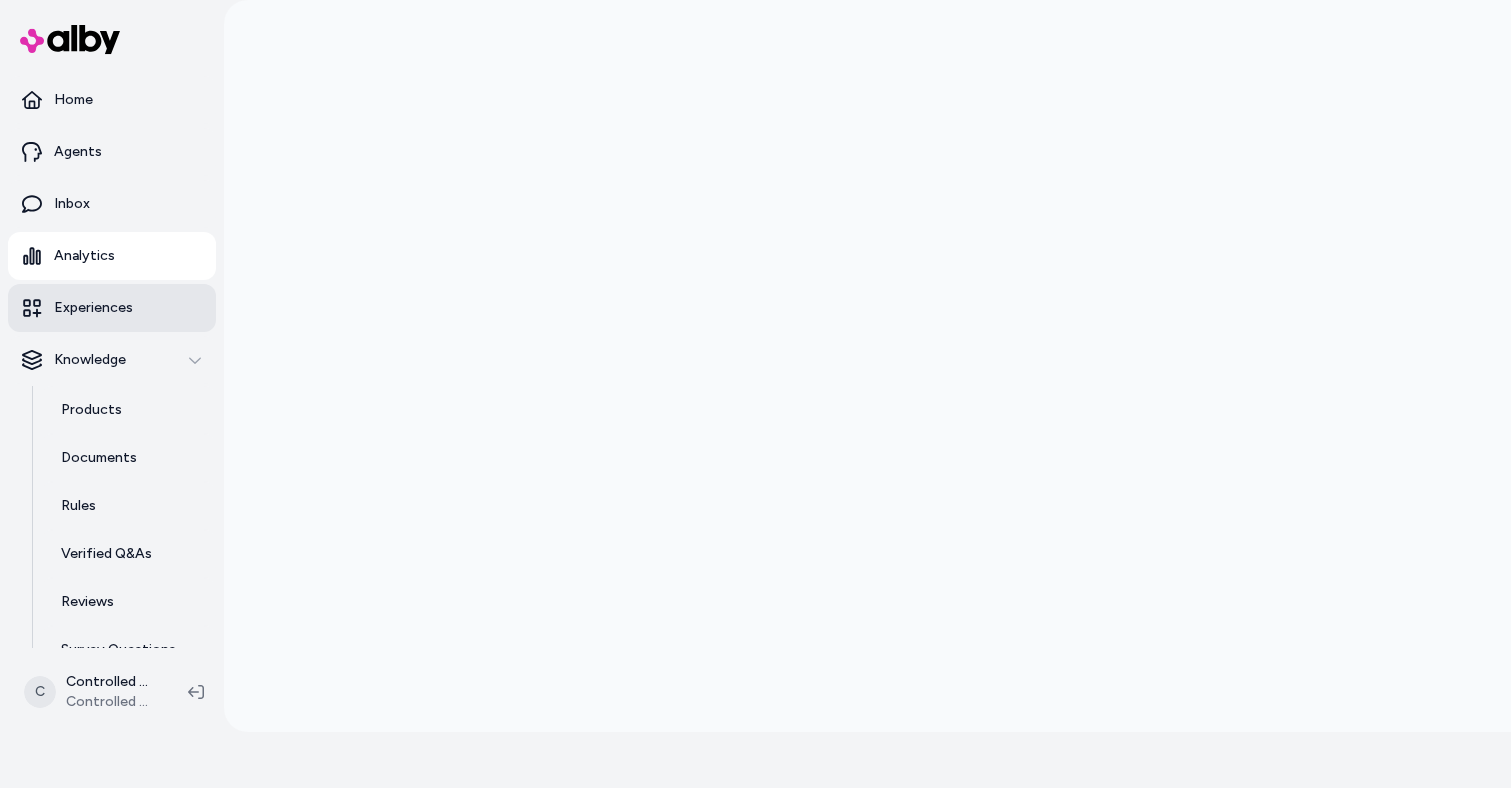 click on "Experiences" at bounding box center (93, 308) 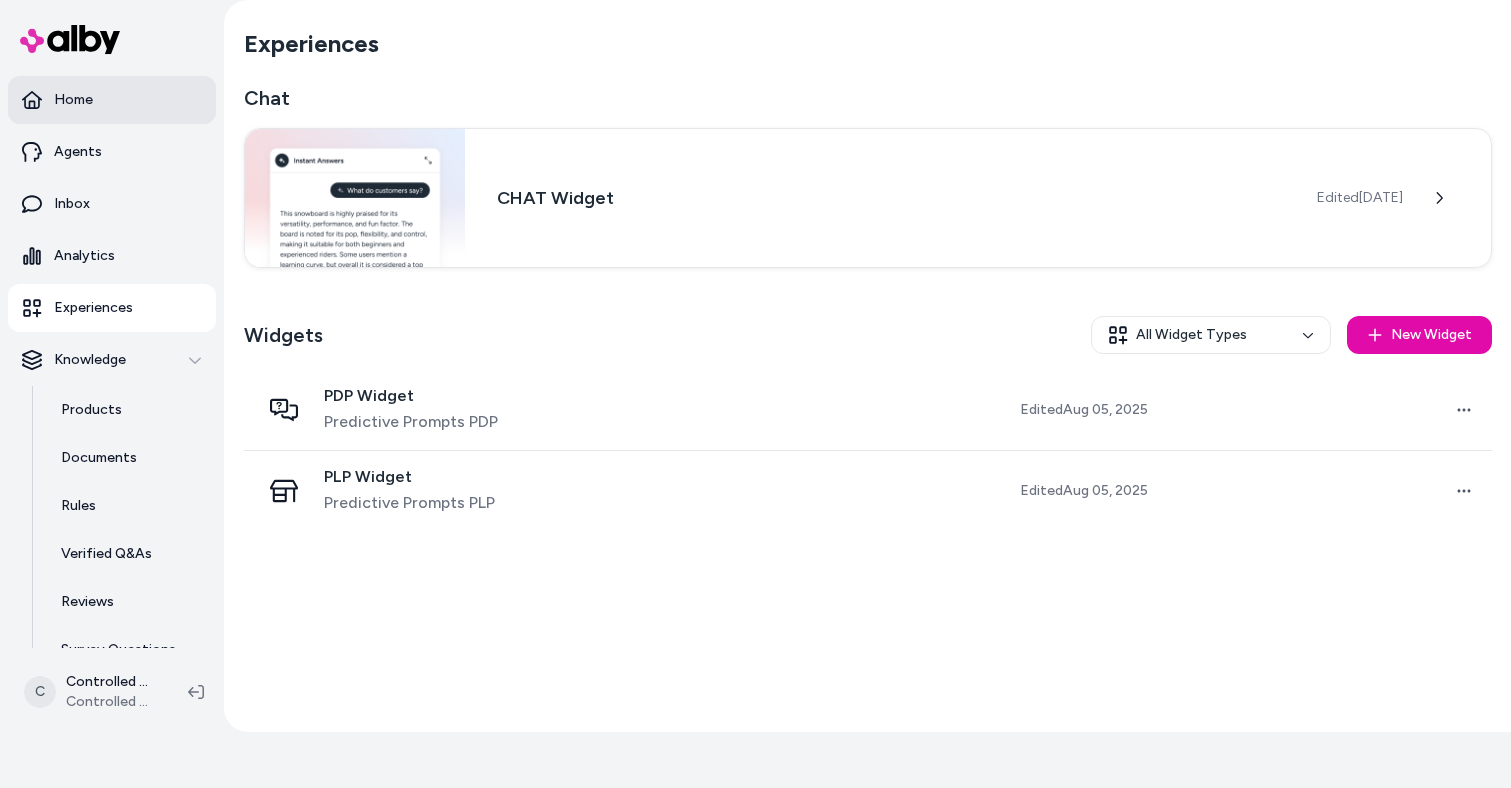 click on "Home" at bounding box center (112, 100) 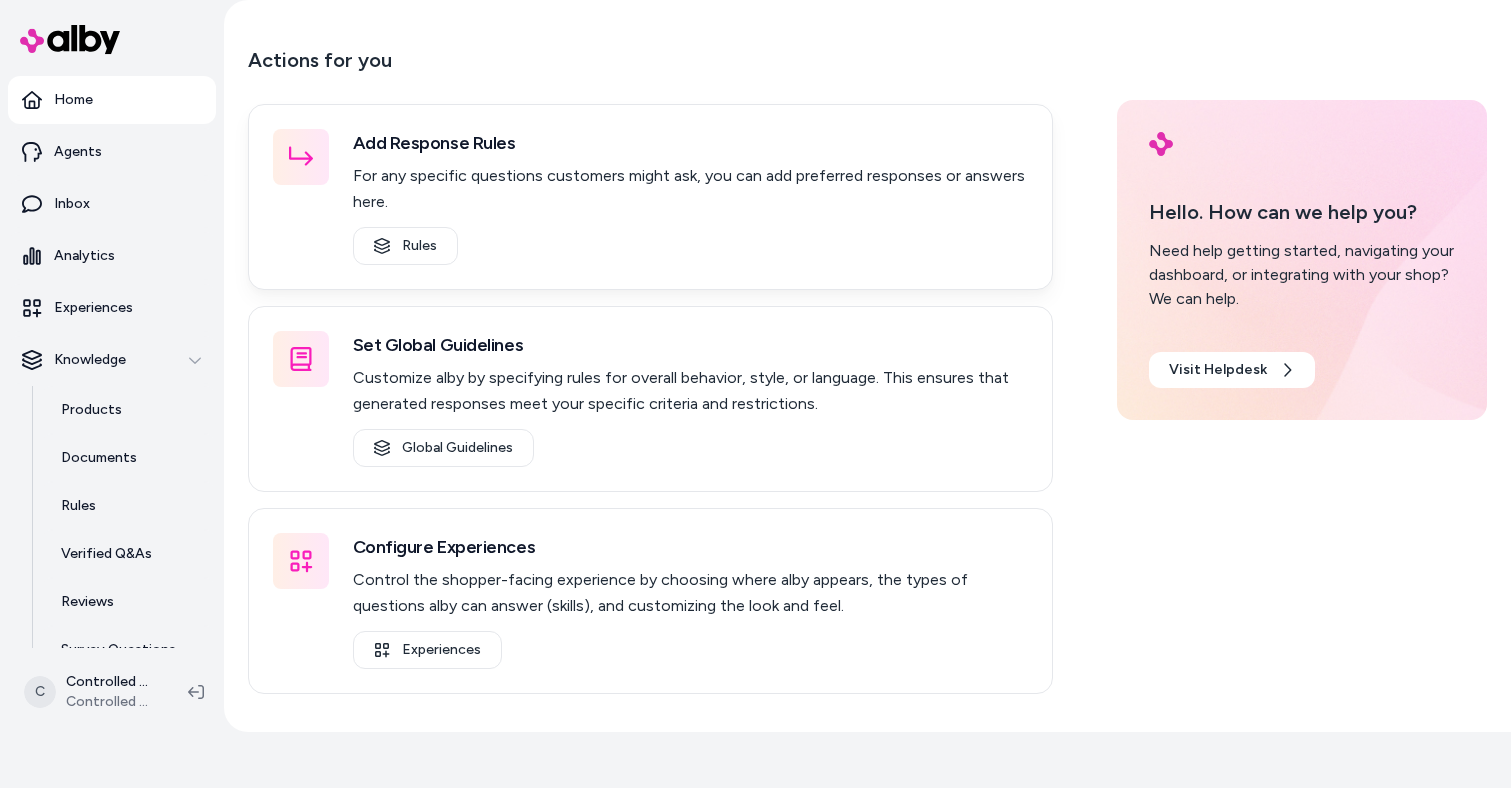 scroll, scrollTop: 0, scrollLeft: 0, axis: both 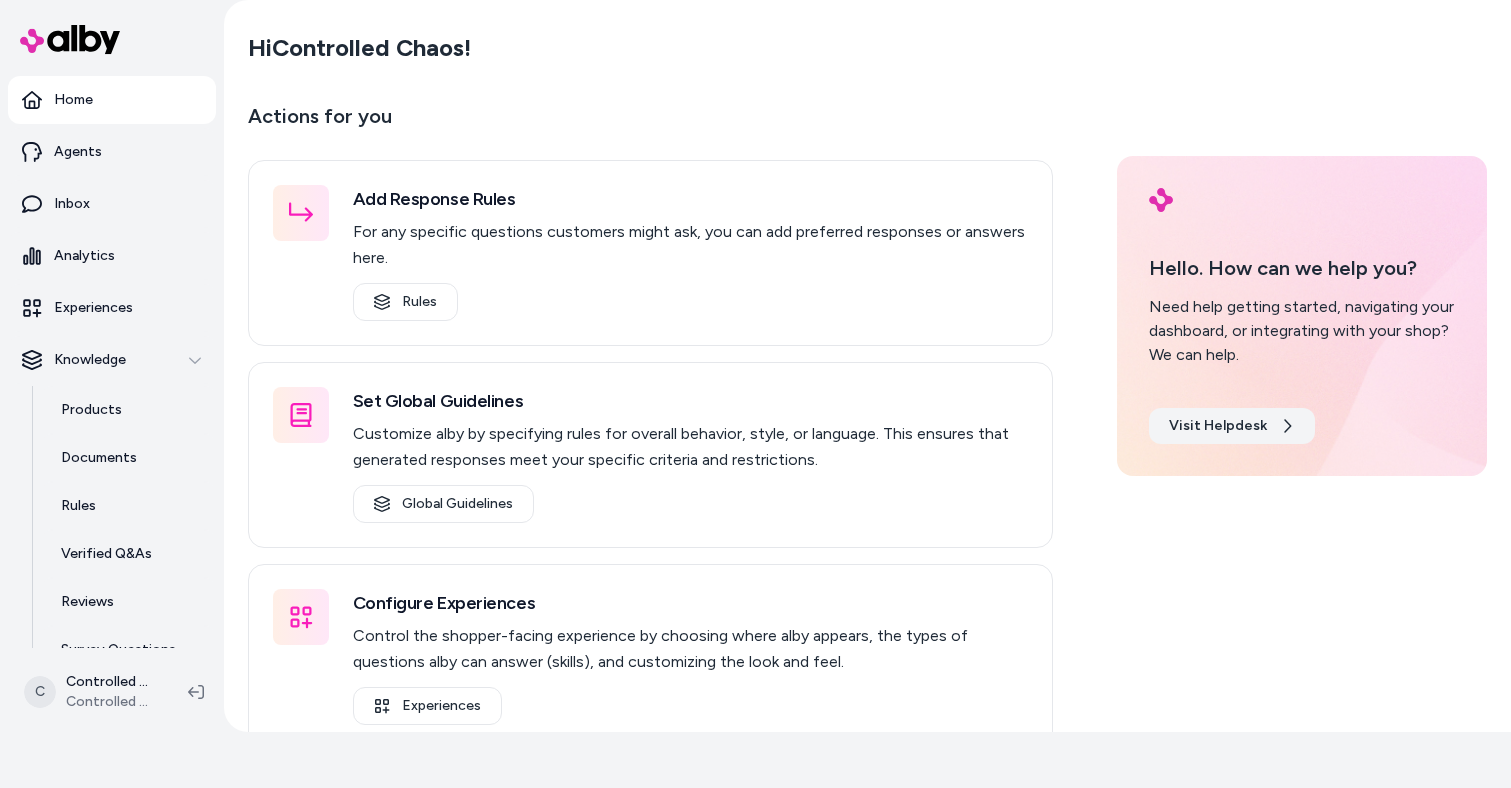 click on "Visit Helpdesk" at bounding box center [1232, 426] 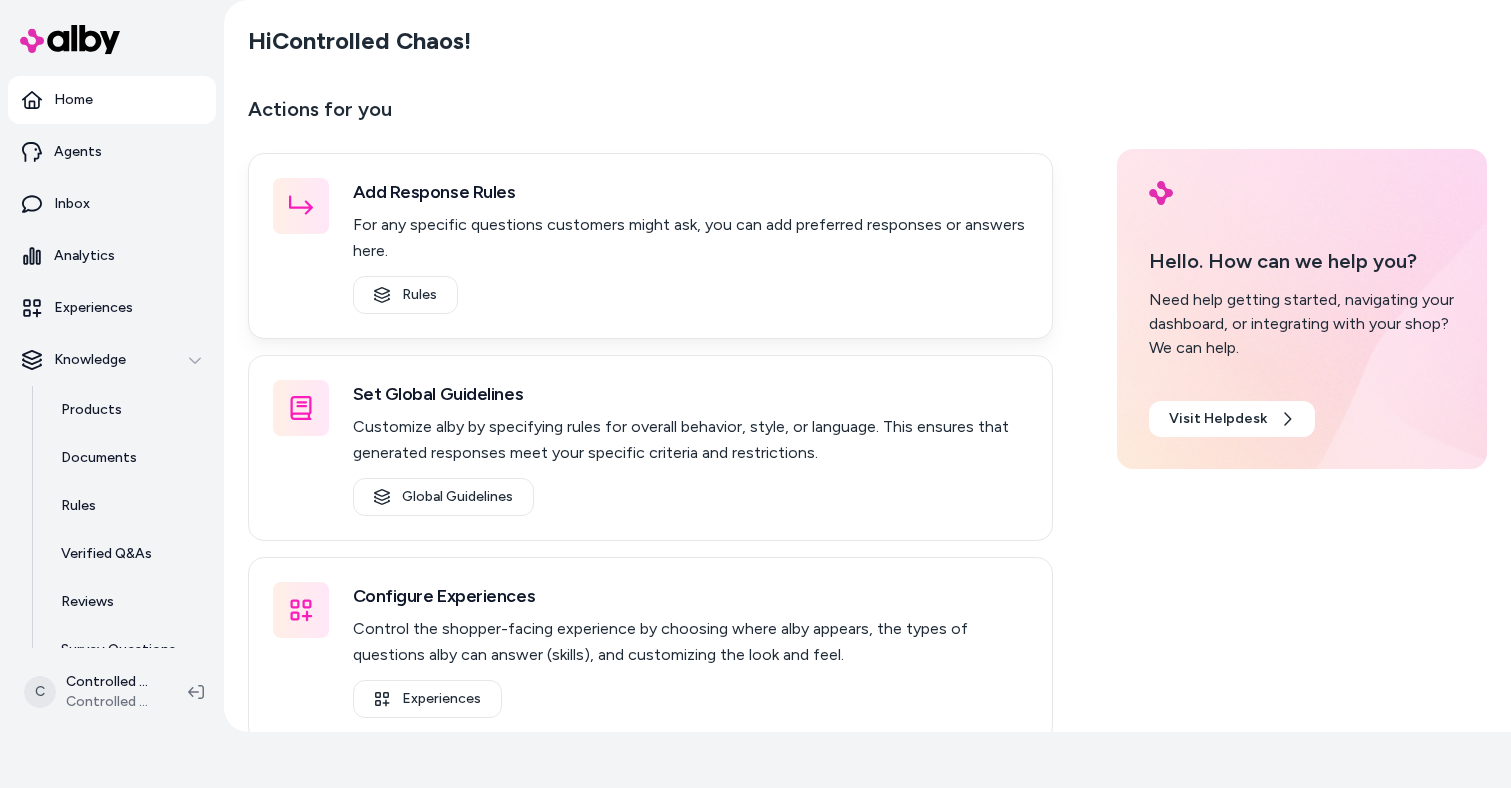 scroll, scrollTop: 0, scrollLeft: 0, axis: both 